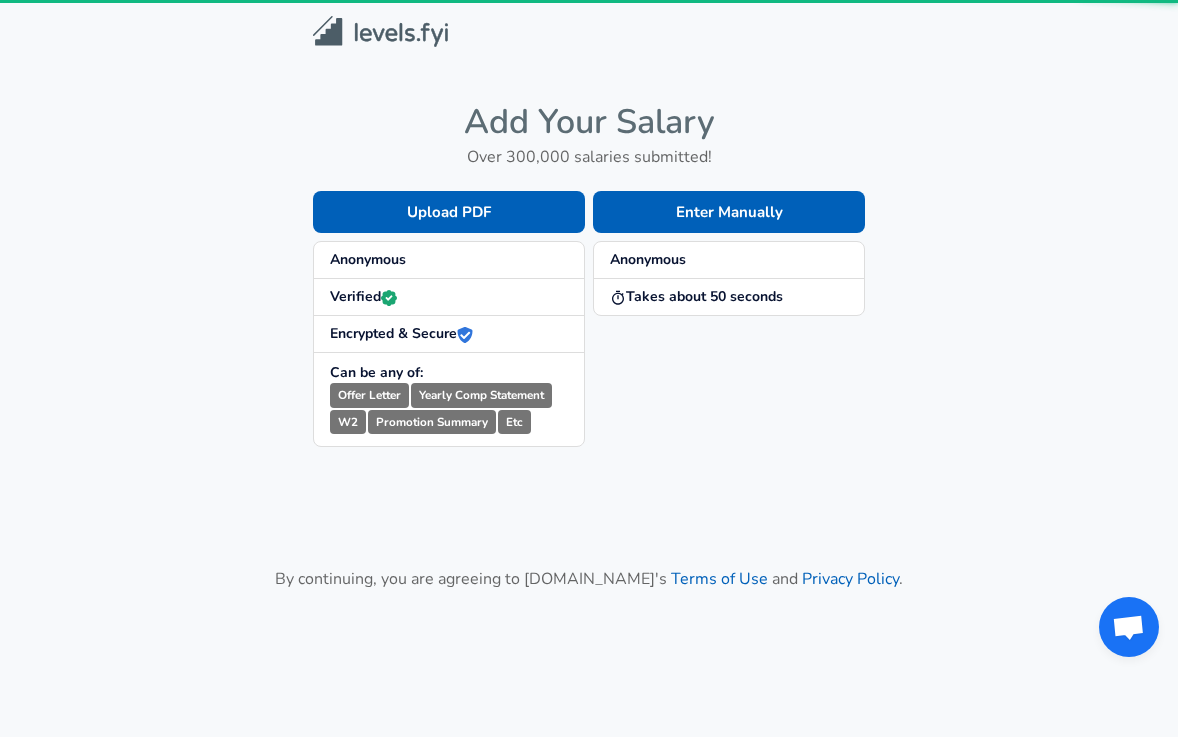 scroll, scrollTop: 0, scrollLeft: 0, axis: both 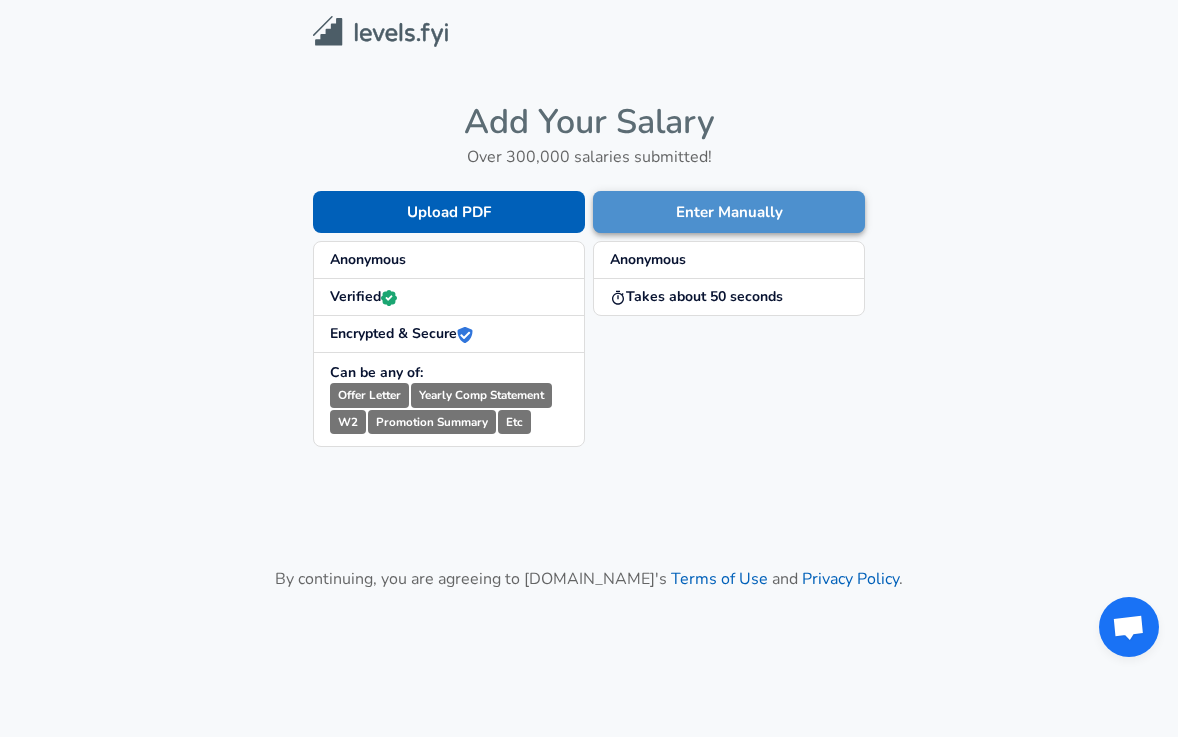 click on "Enter Manually" at bounding box center [729, 212] 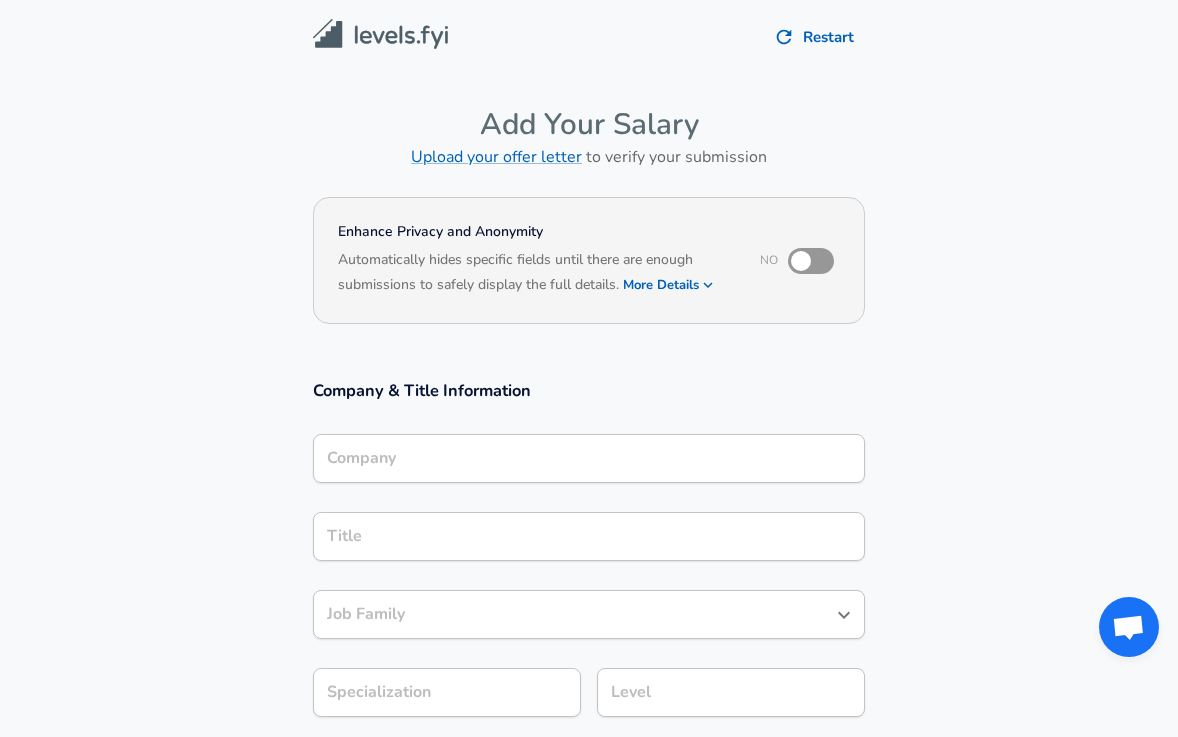 click at bounding box center (801, 261) 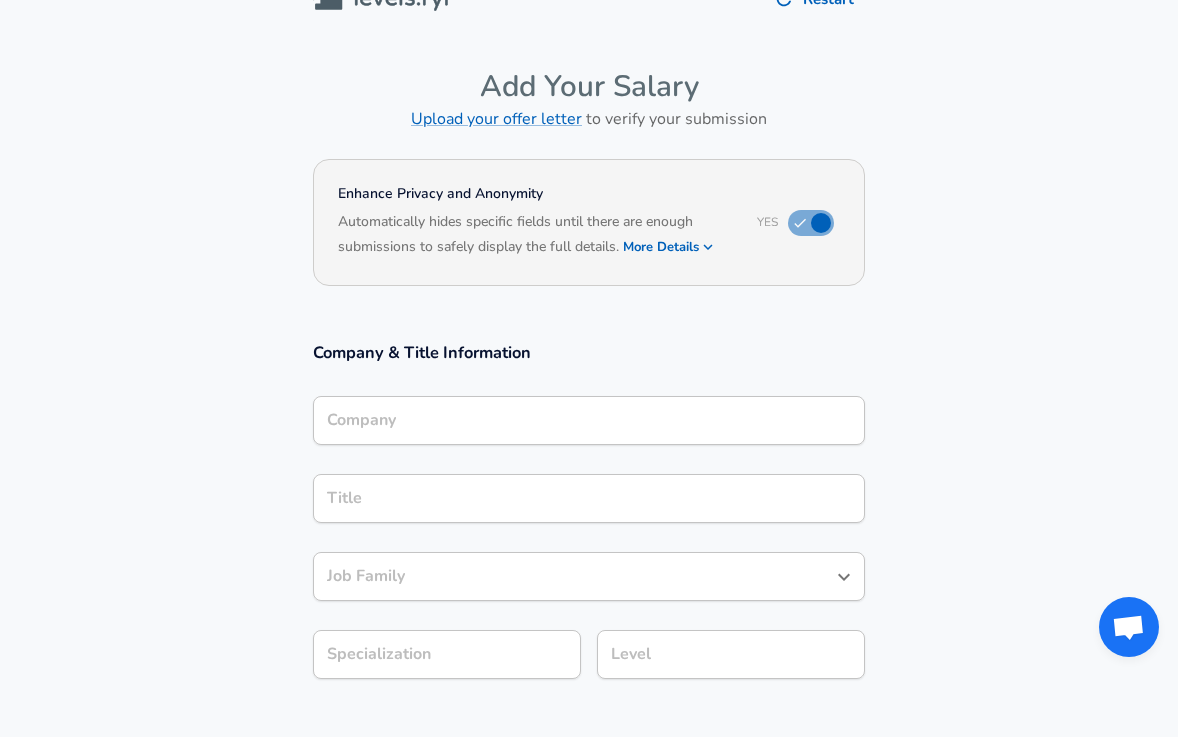 click on "Company" at bounding box center [589, 420] 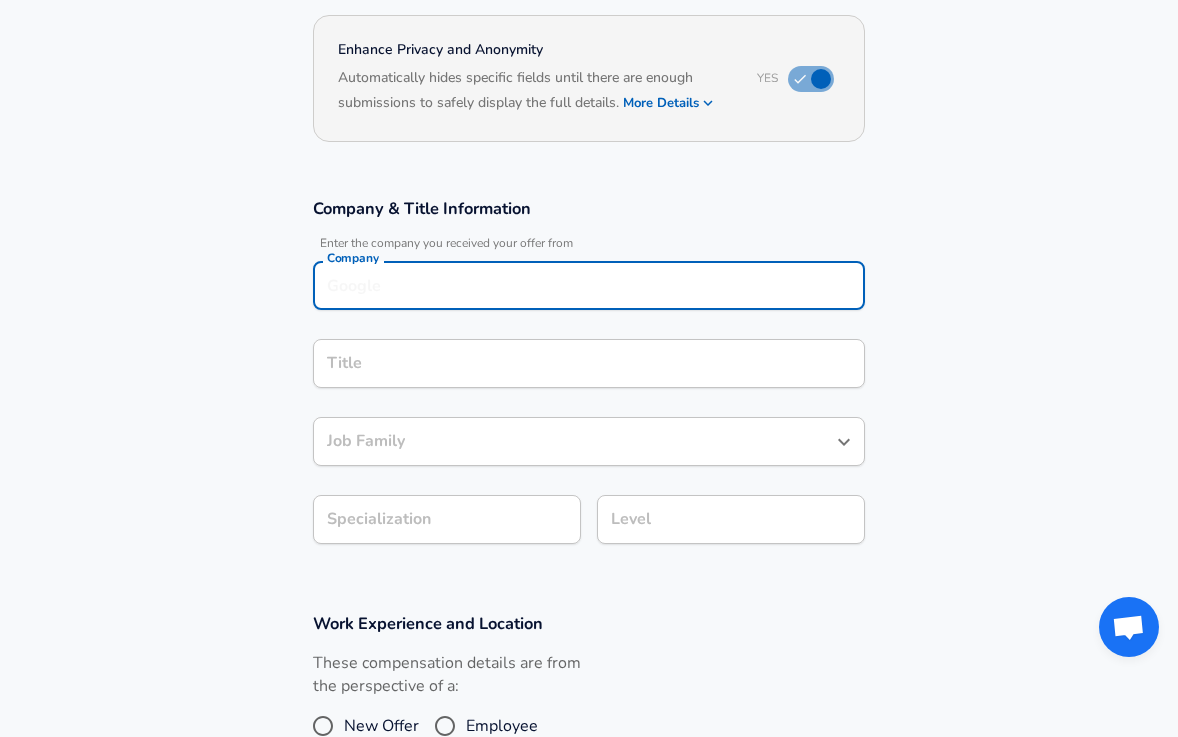 scroll, scrollTop: 228, scrollLeft: 0, axis: vertical 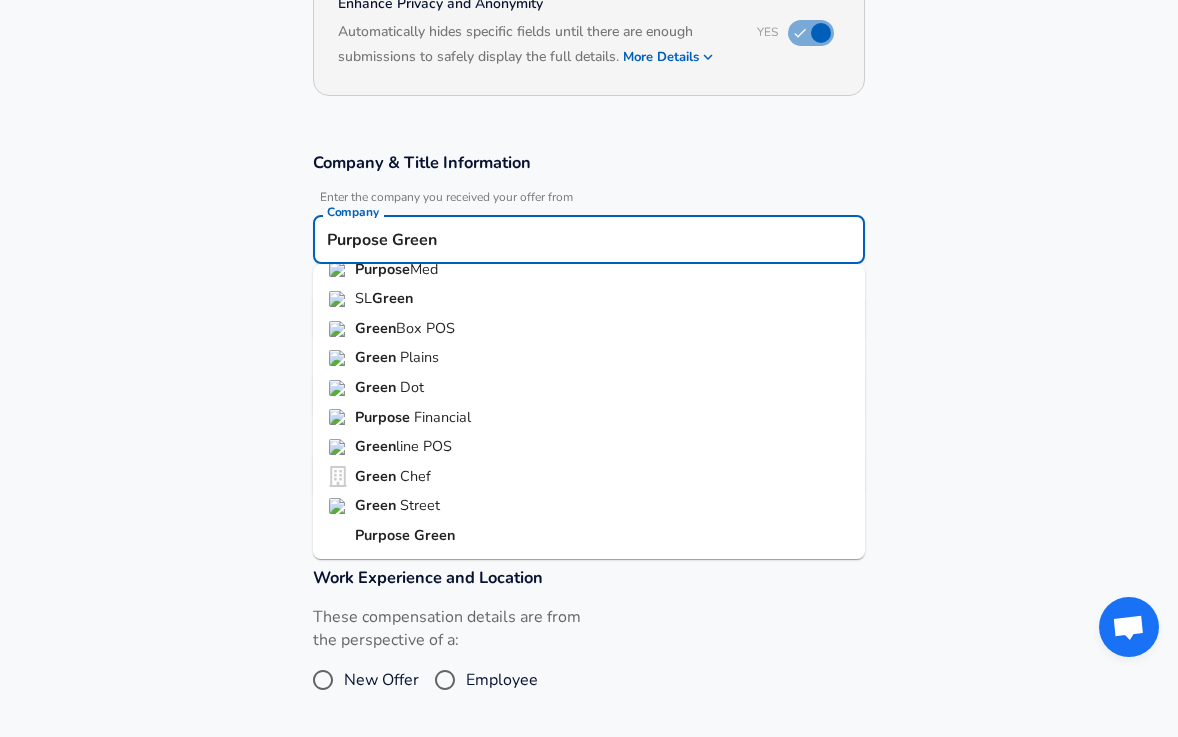 click on "Purpose" at bounding box center [384, 535] 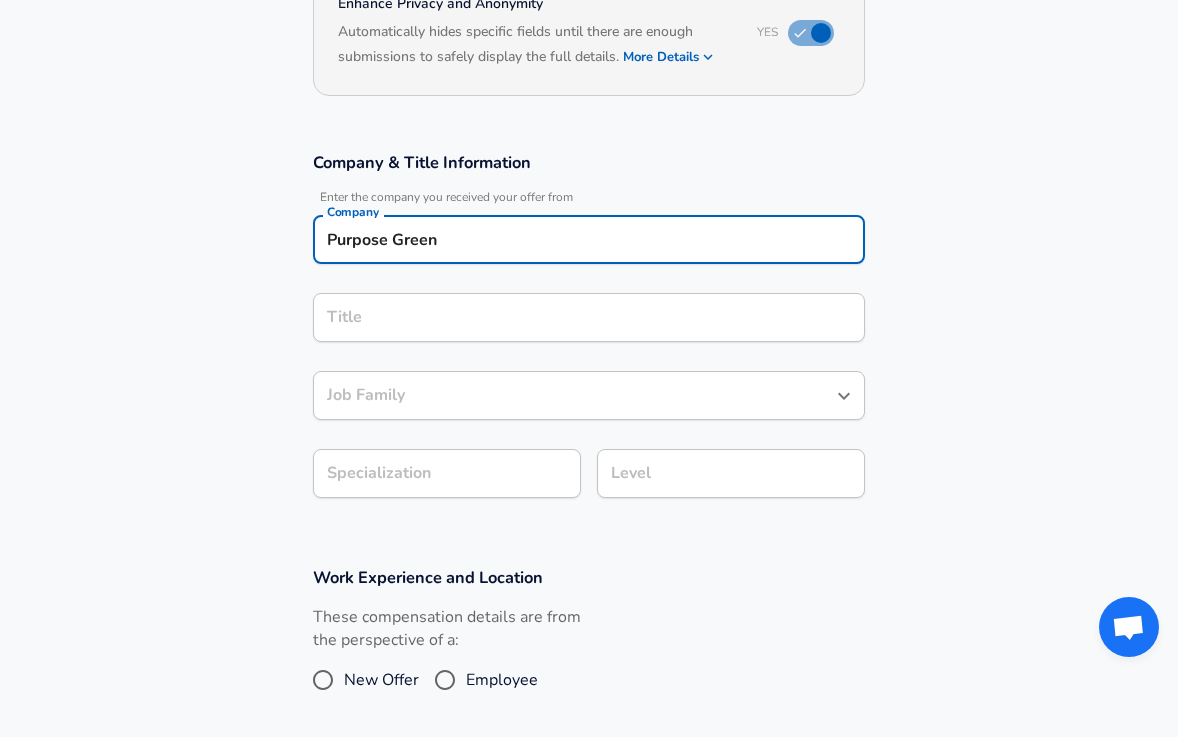 type on "Purpose Green" 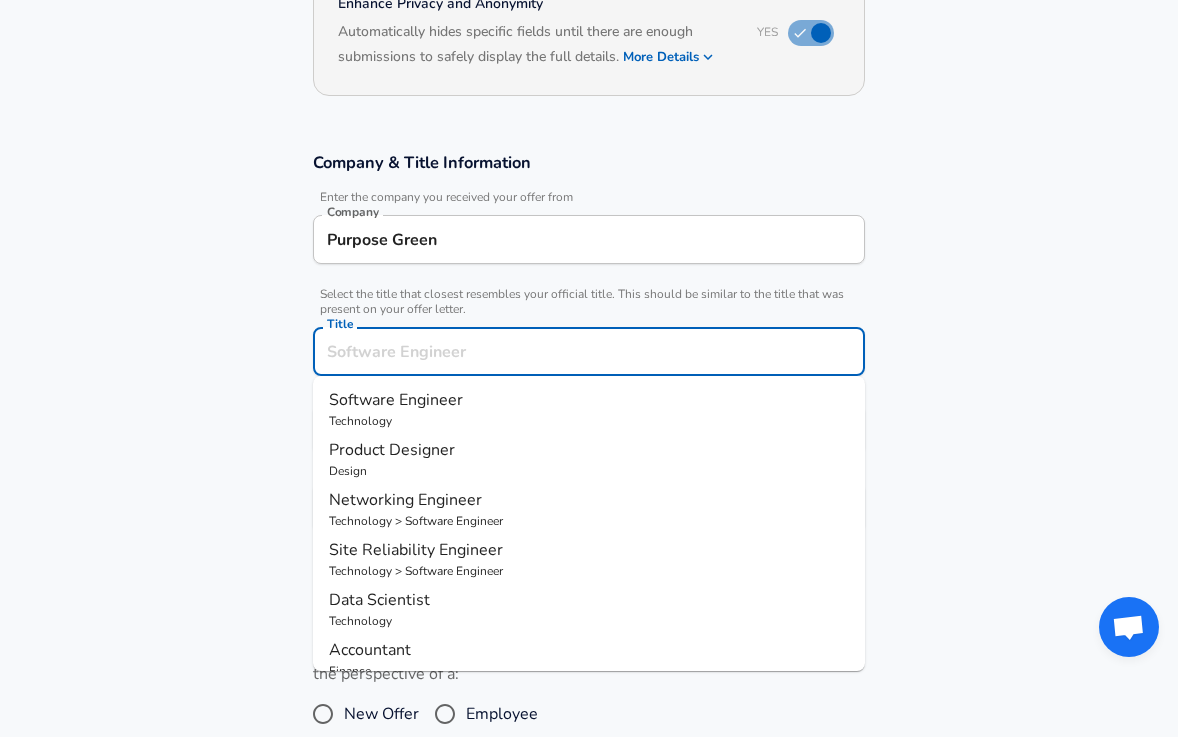 scroll, scrollTop: 268, scrollLeft: 0, axis: vertical 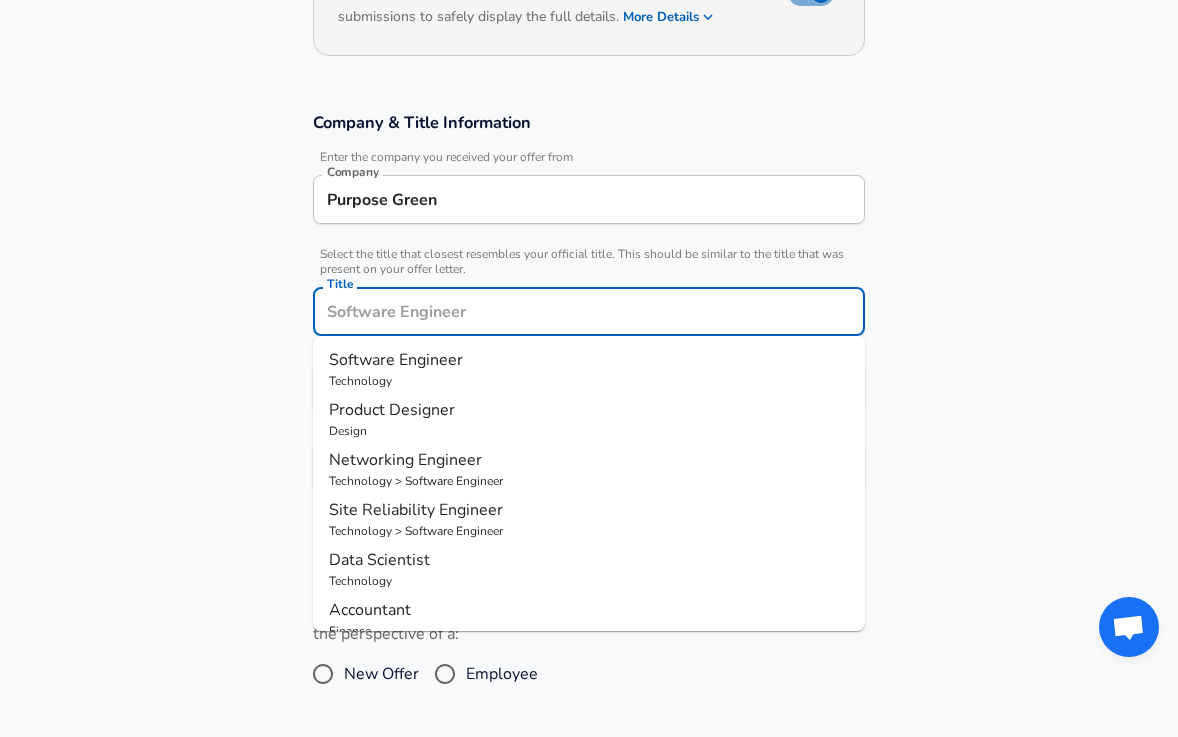 click on "Title" at bounding box center [589, 311] 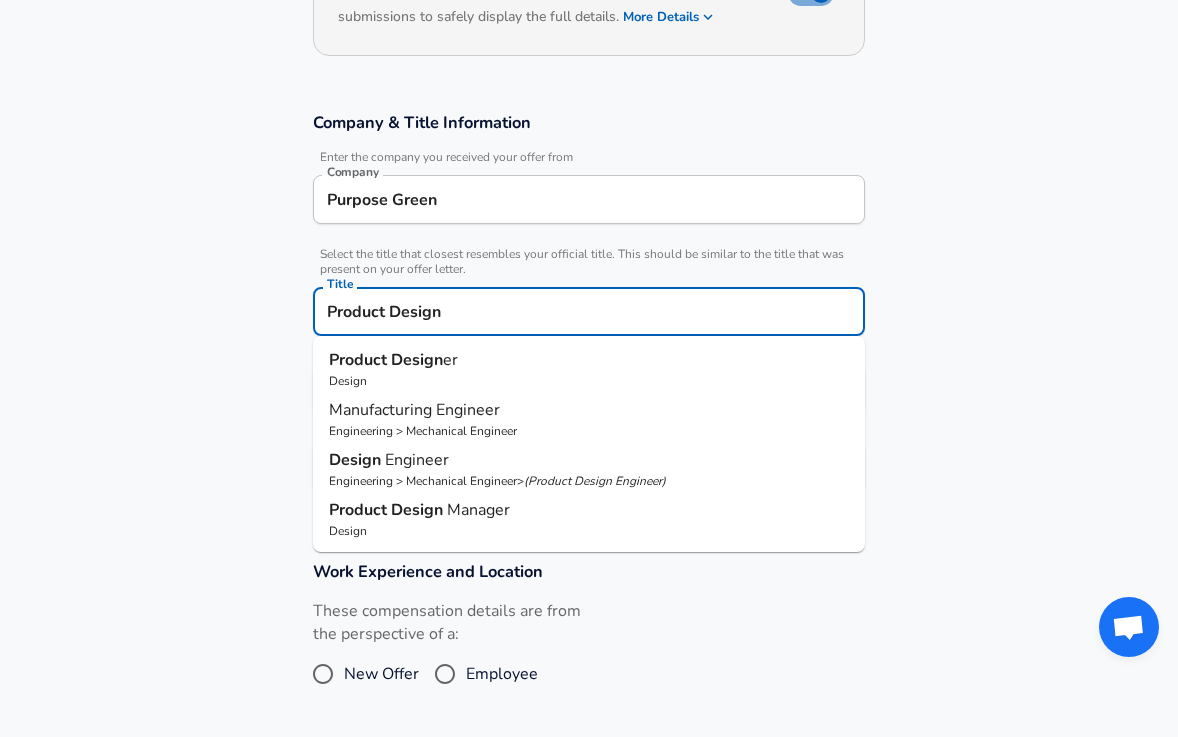 click on "Design" at bounding box center [417, 360] 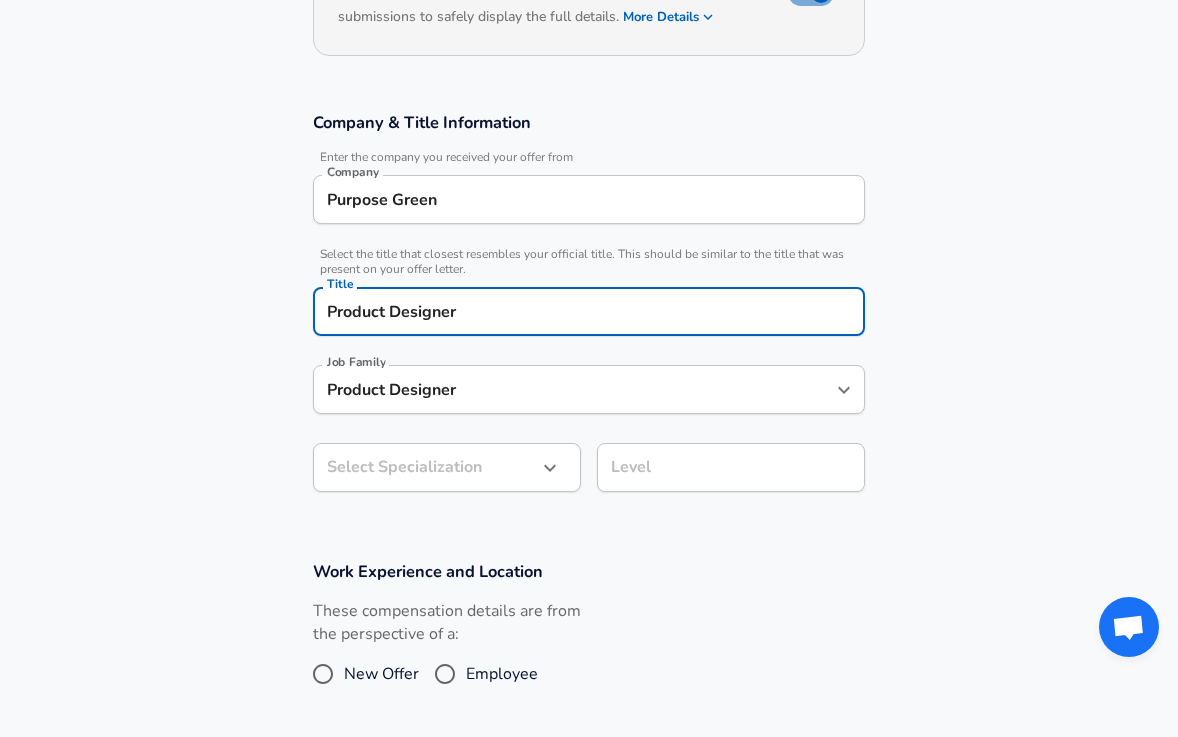 type on "Product Designer" 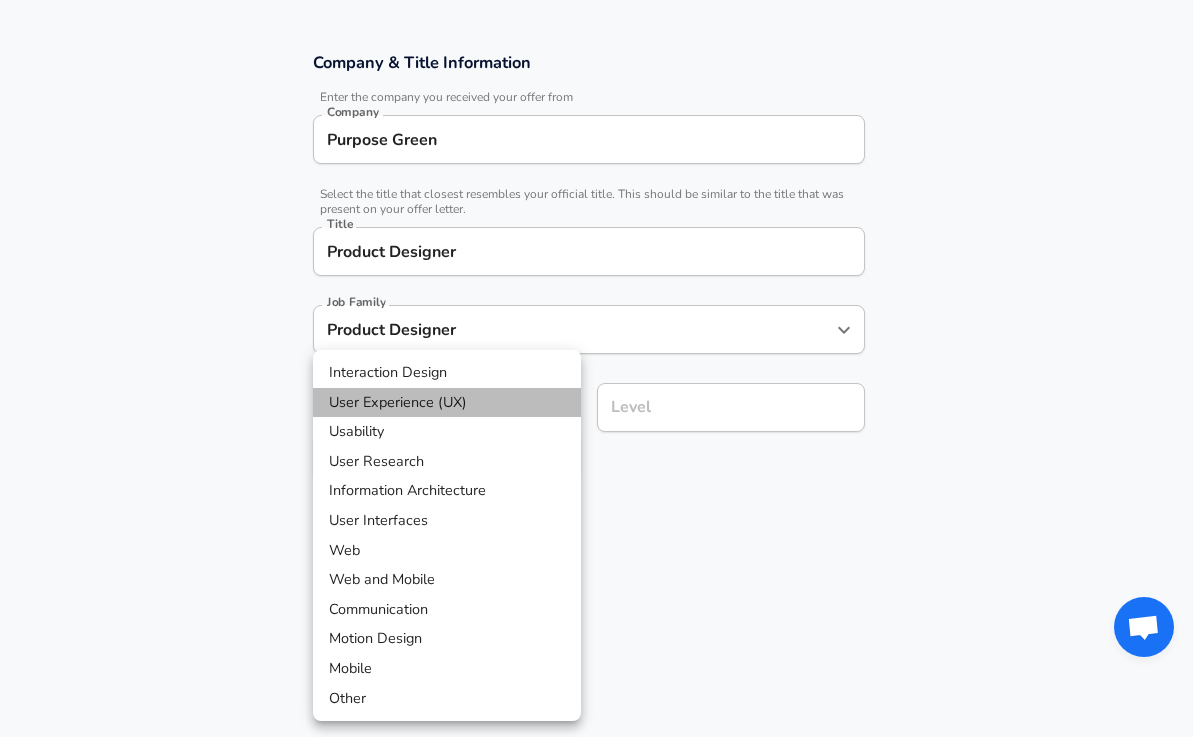 click on "User Experience (UX)" at bounding box center (447, 403) 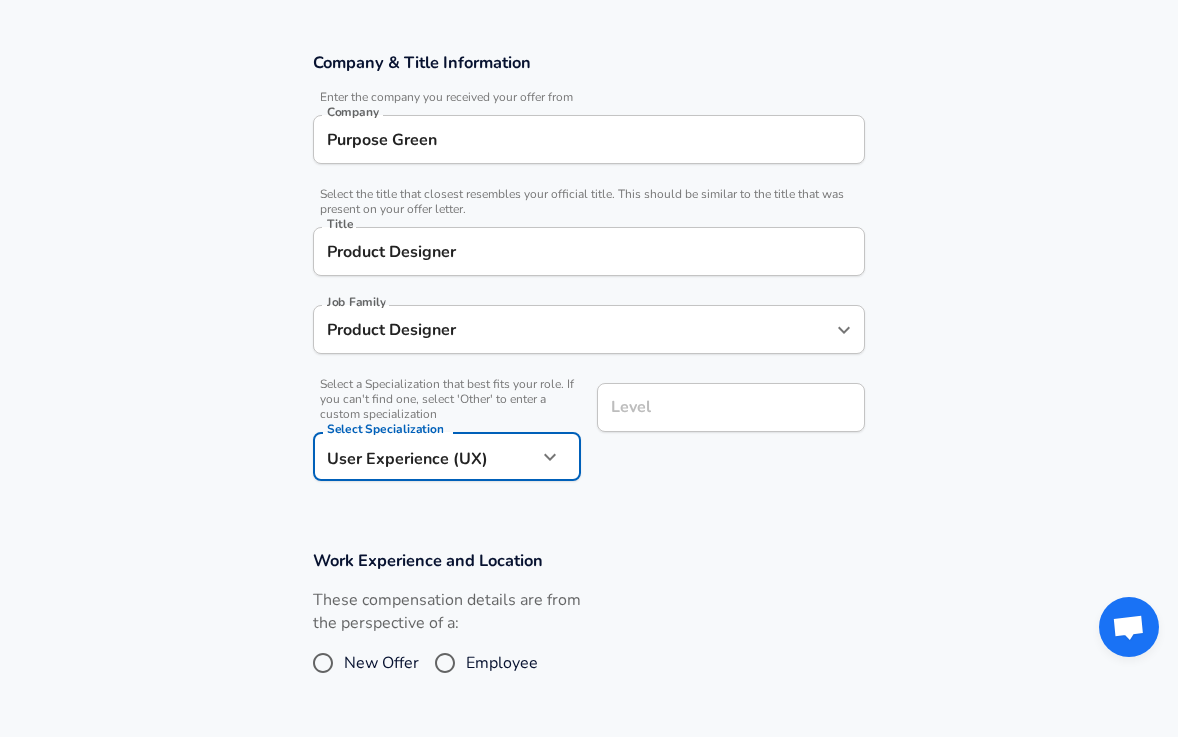 drag, startPoint x: 681, startPoint y: 430, endPoint x: 680, endPoint y: 419, distance: 11.045361 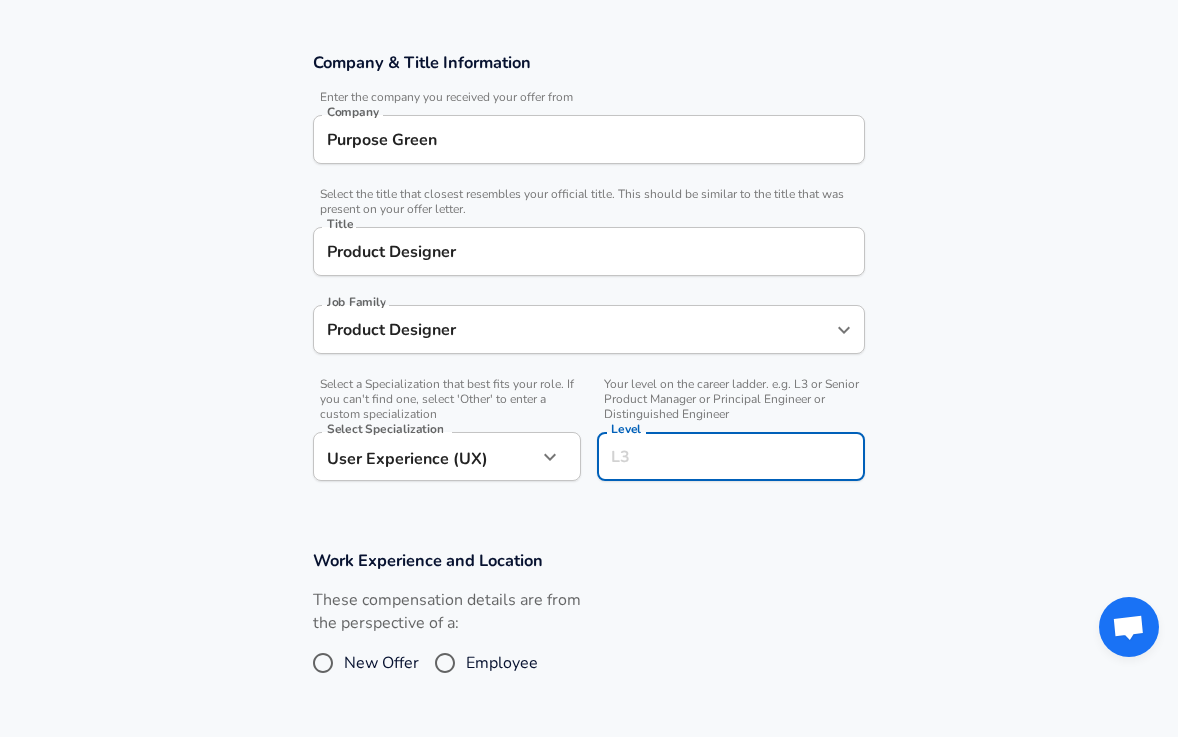 scroll, scrollTop: 368, scrollLeft: 0, axis: vertical 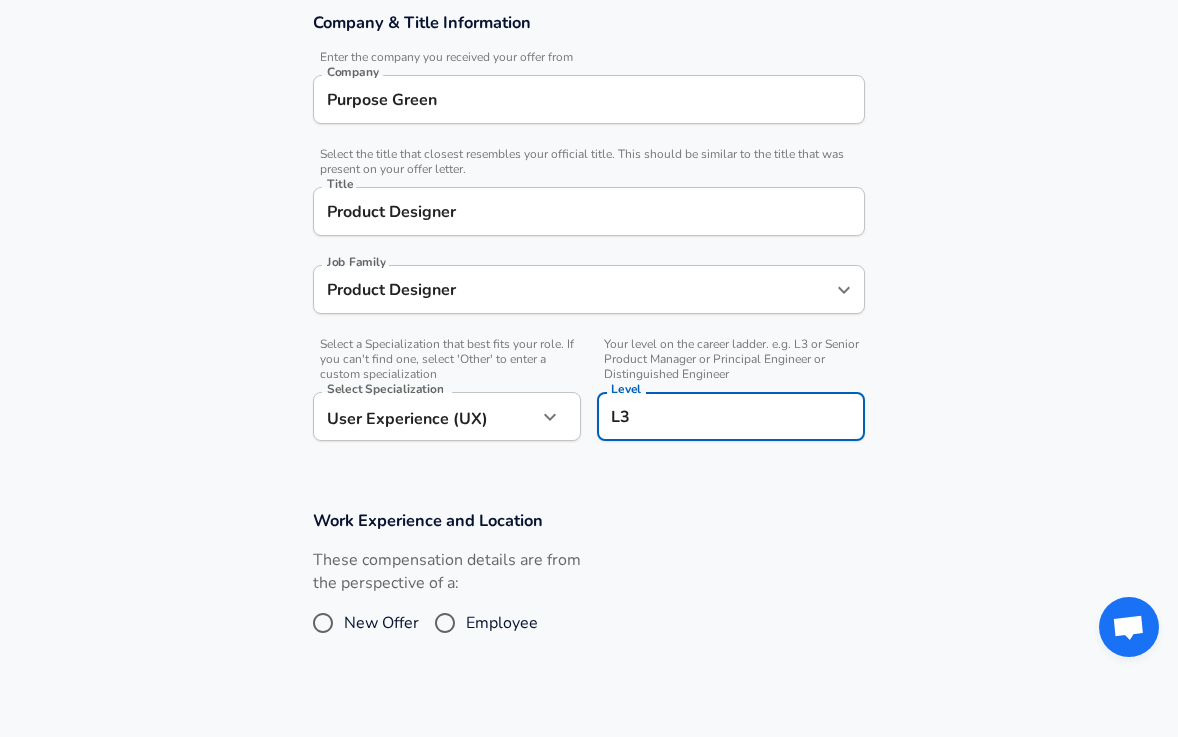 type on "L3" 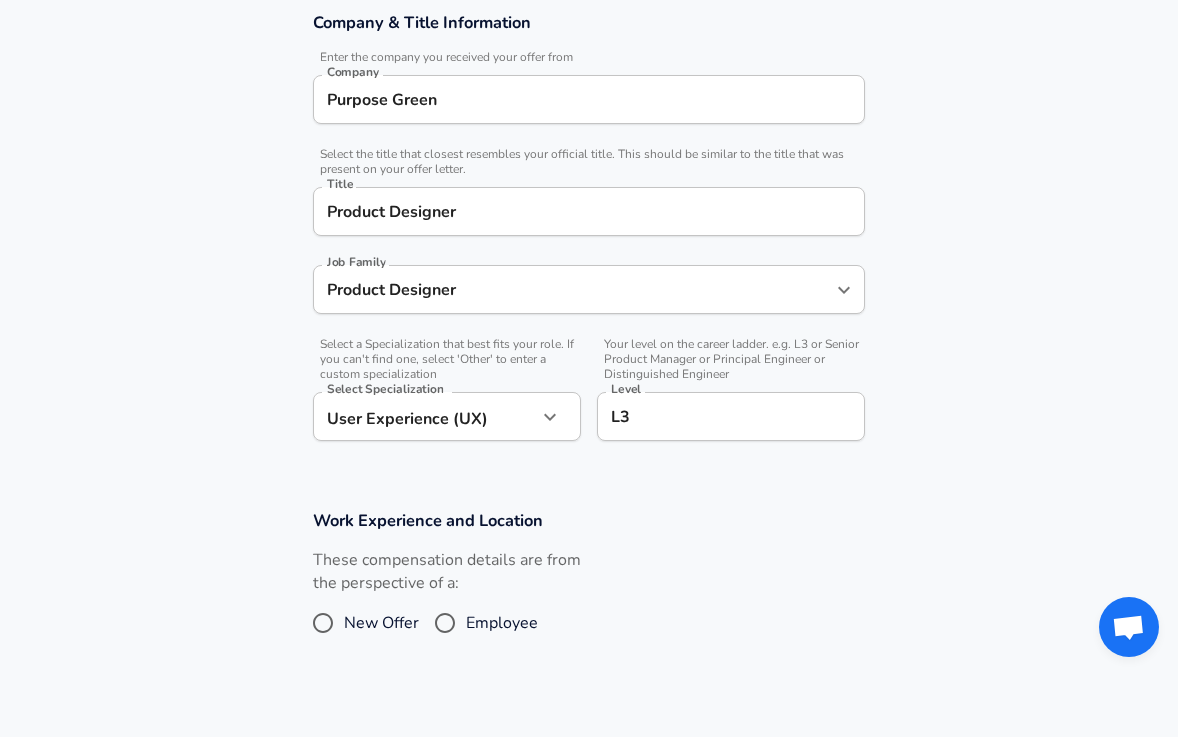 click on "Work Experience and Location These compensation details are from the perspective of a: New Offer Employee" at bounding box center (589, 586) 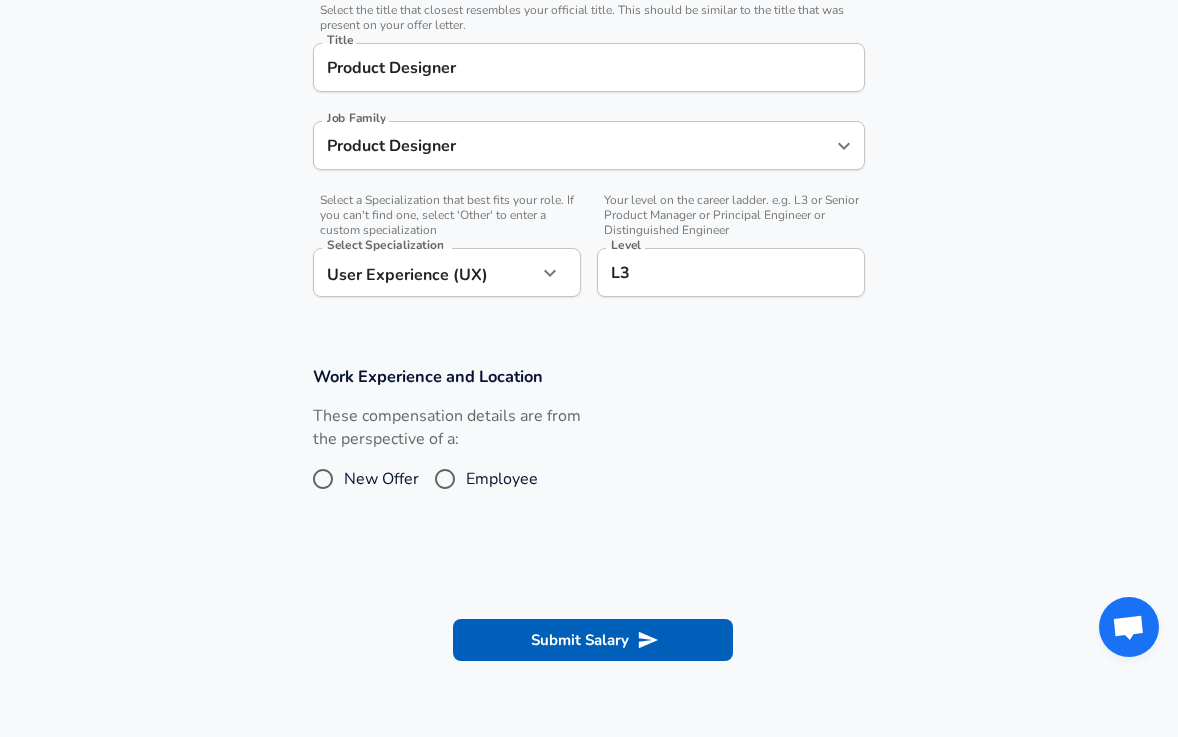 scroll, scrollTop: 549, scrollLeft: 0, axis: vertical 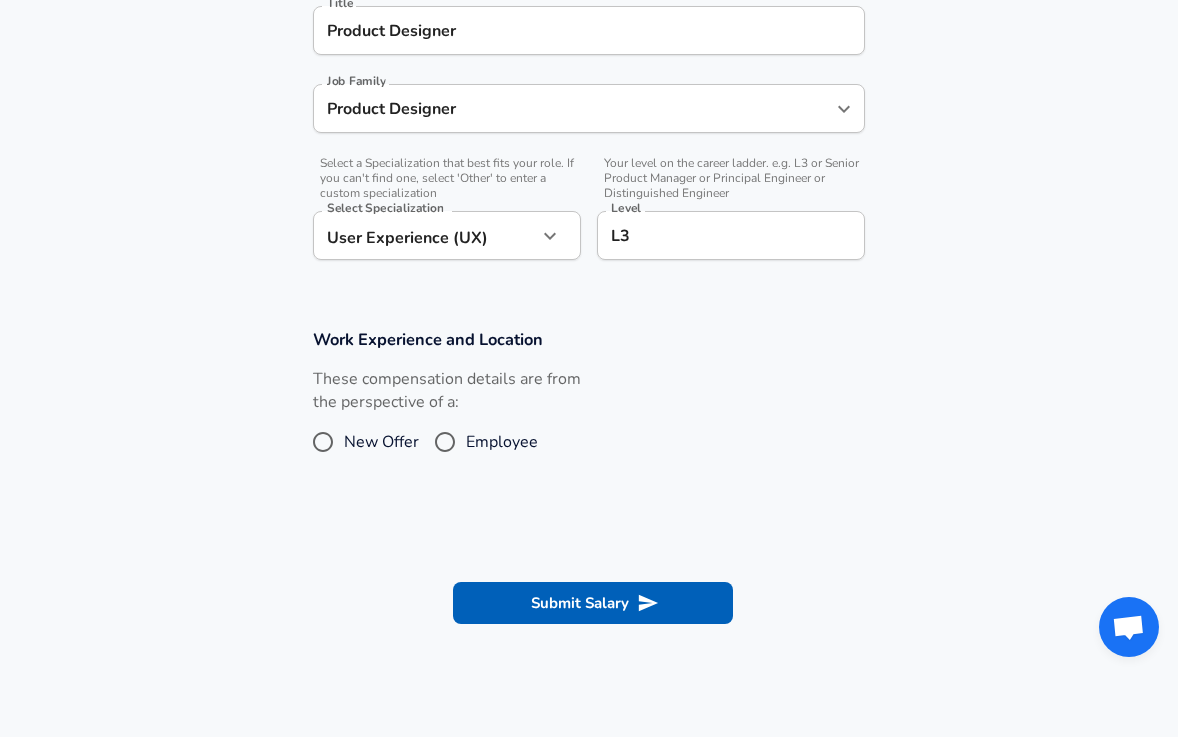 click on "Employee" at bounding box center [445, 442] 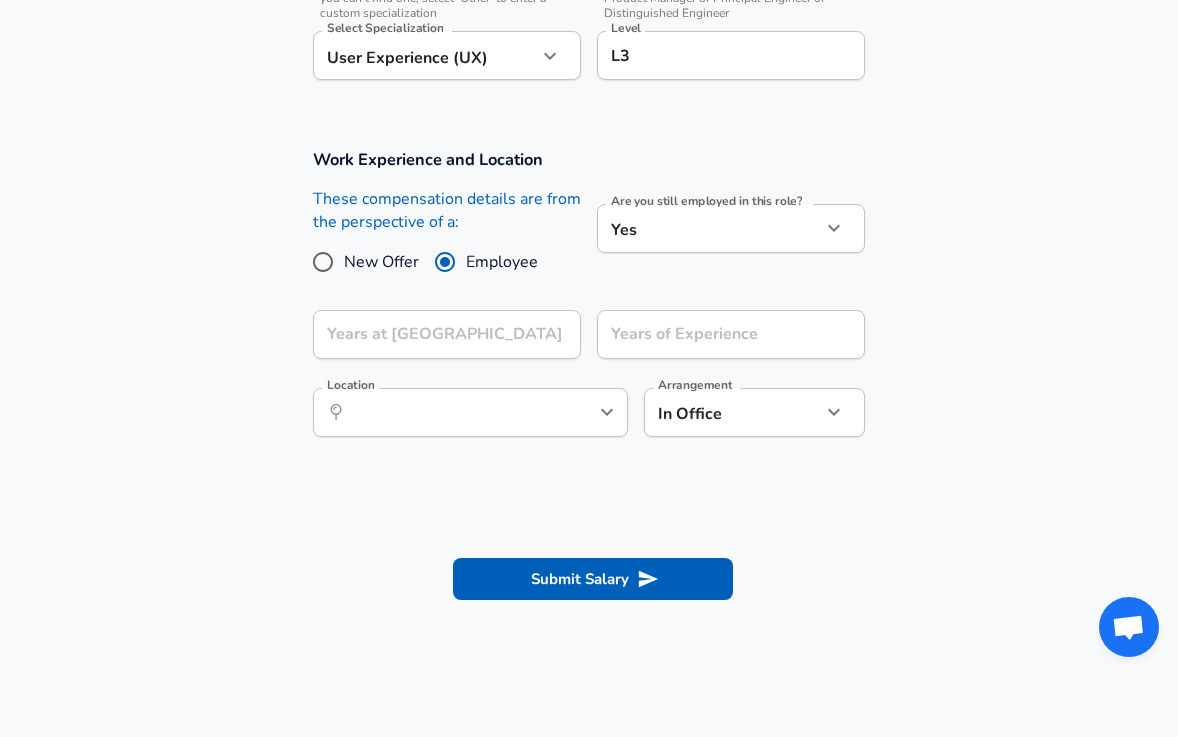 scroll, scrollTop: 739, scrollLeft: 0, axis: vertical 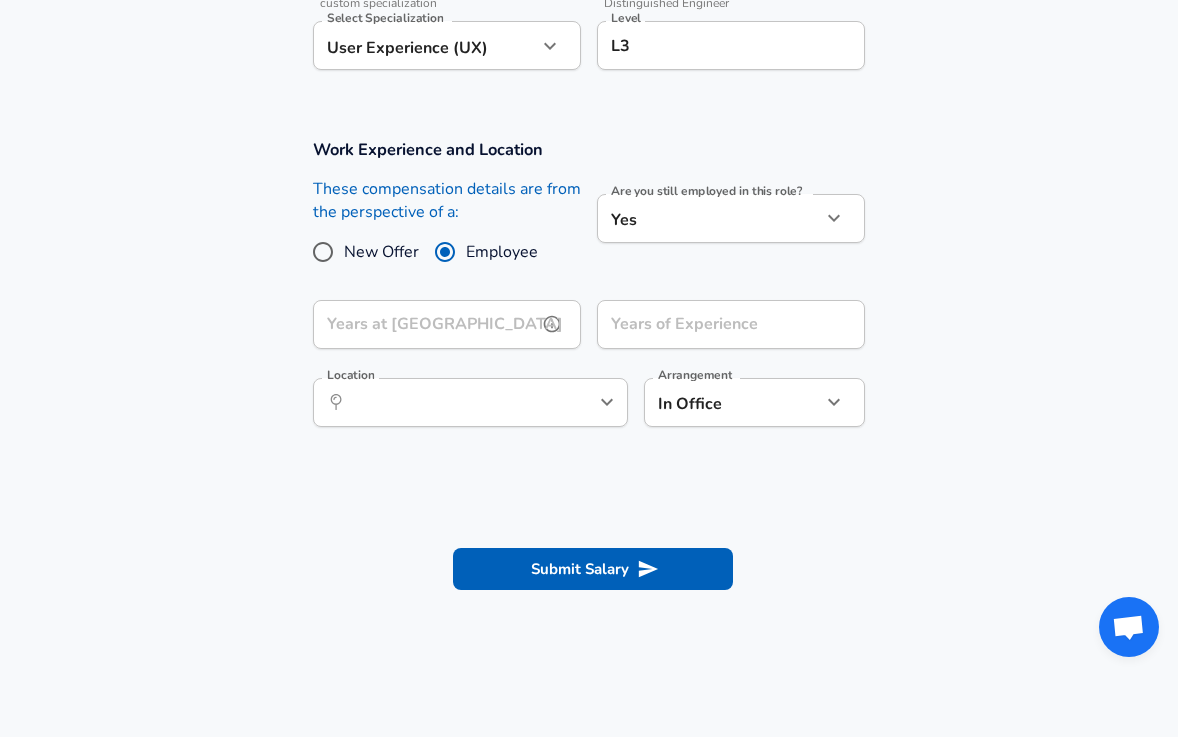 click on "Years at [GEOGRAPHIC_DATA]" at bounding box center [425, 324] 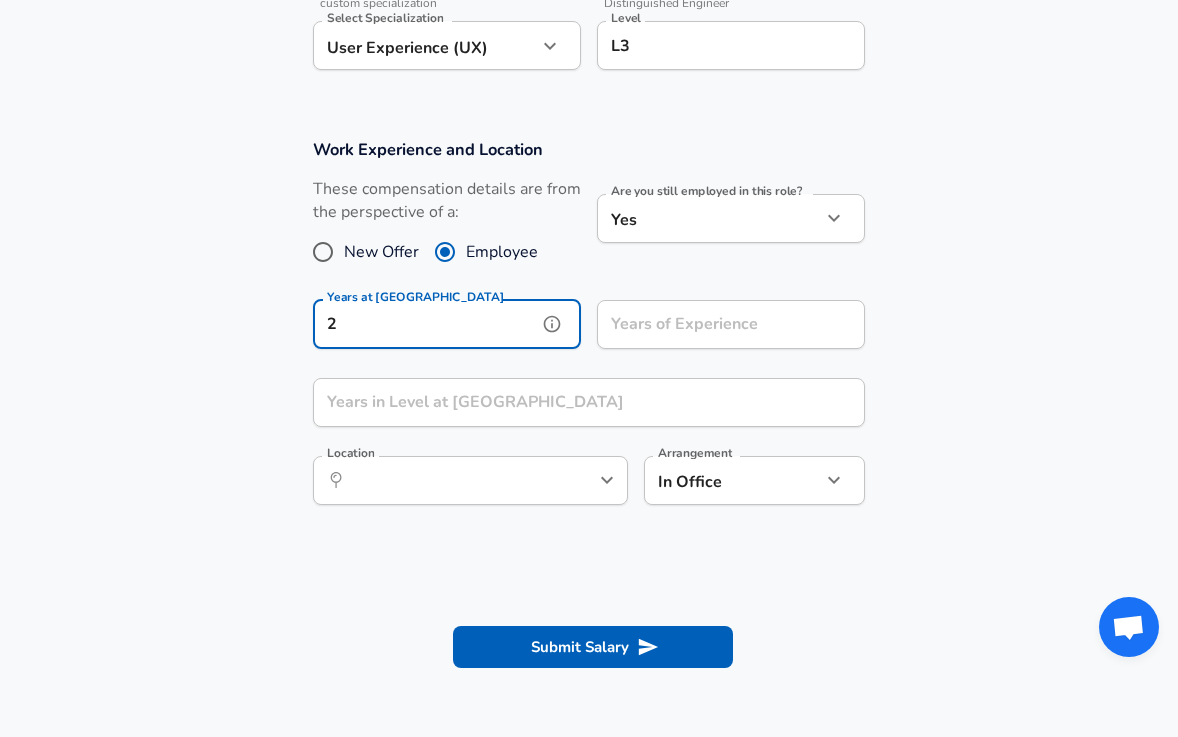 type on "2" 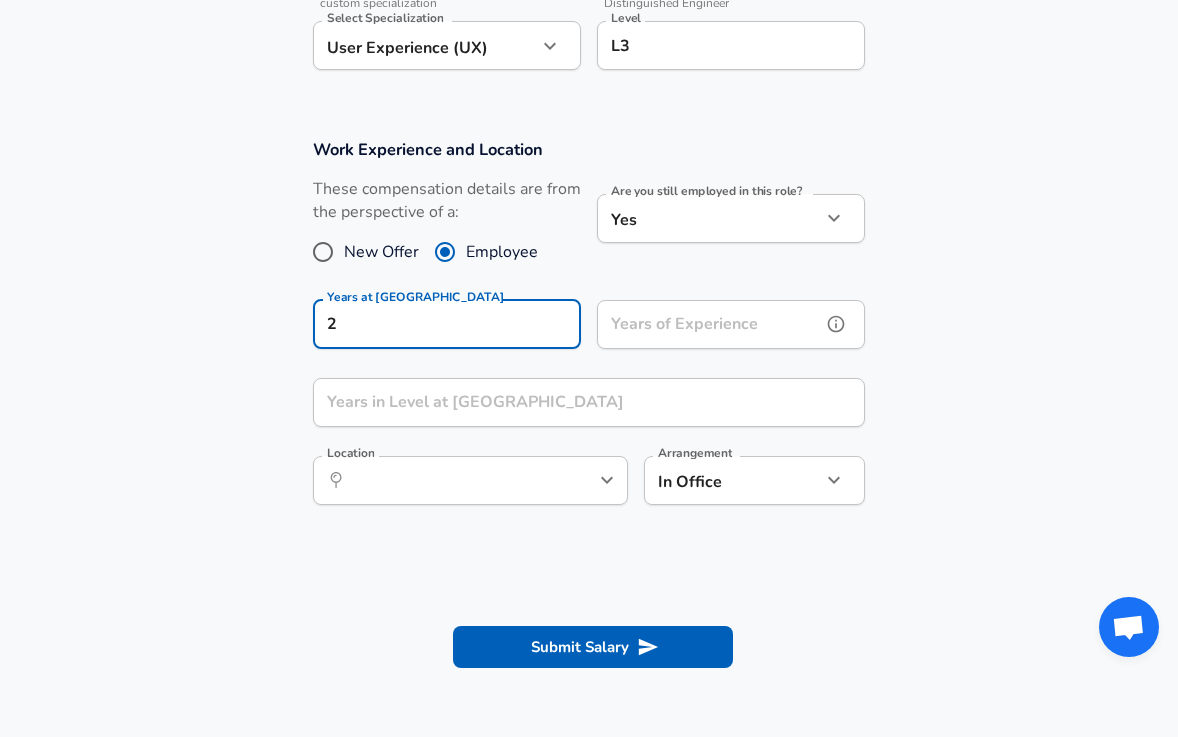 click on "Years of Experience Years of Experience" at bounding box center (731, 327) 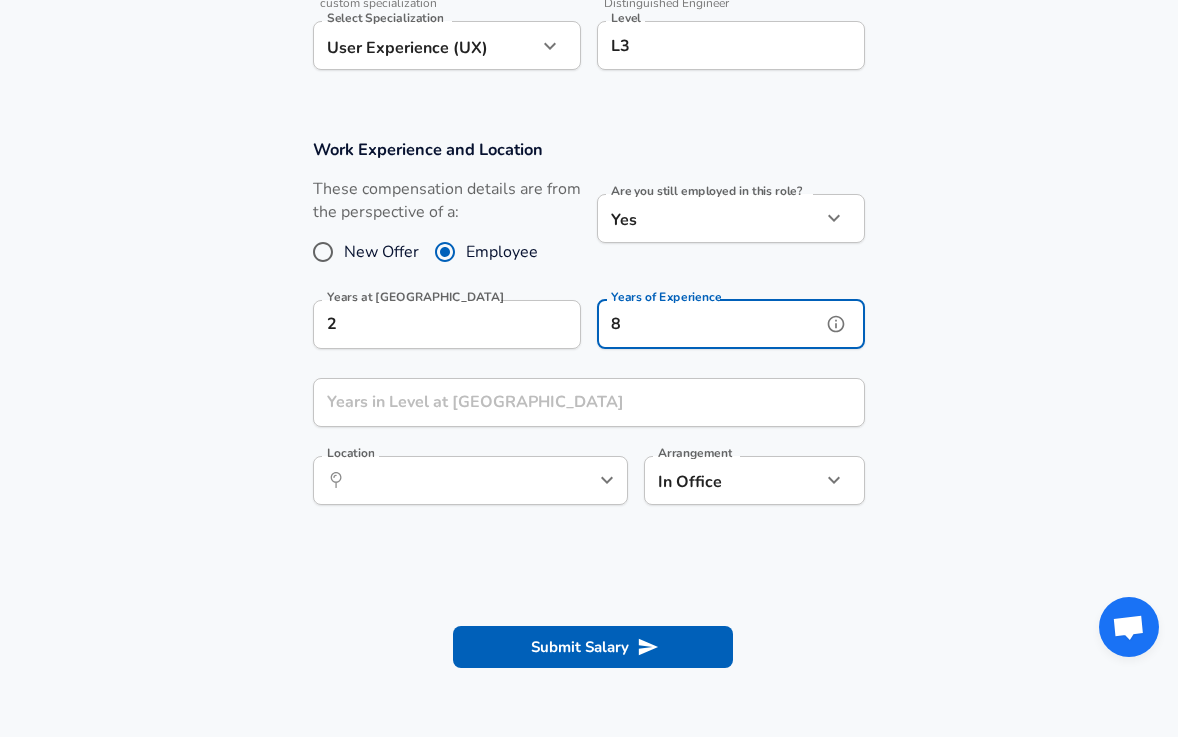 type on "8" 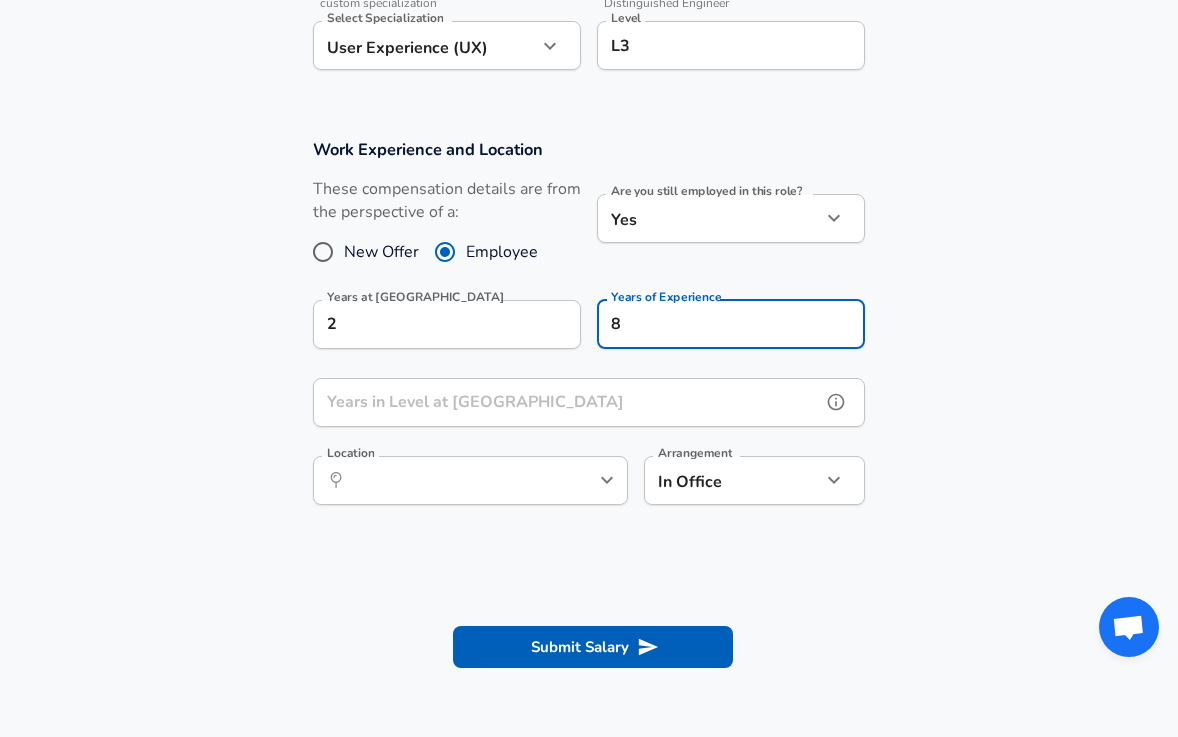 click on "Years in Level at [GEOGRAPHIC_DATA]" at bounding box center [567, 402] 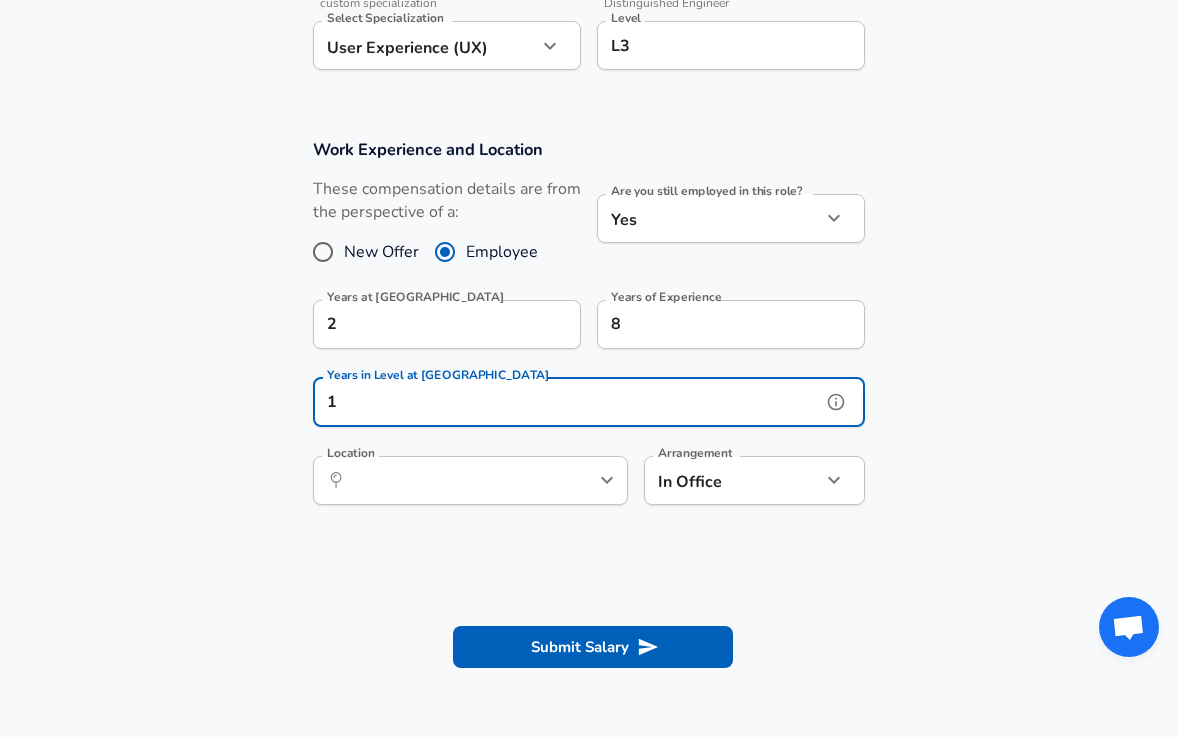 type on "1" 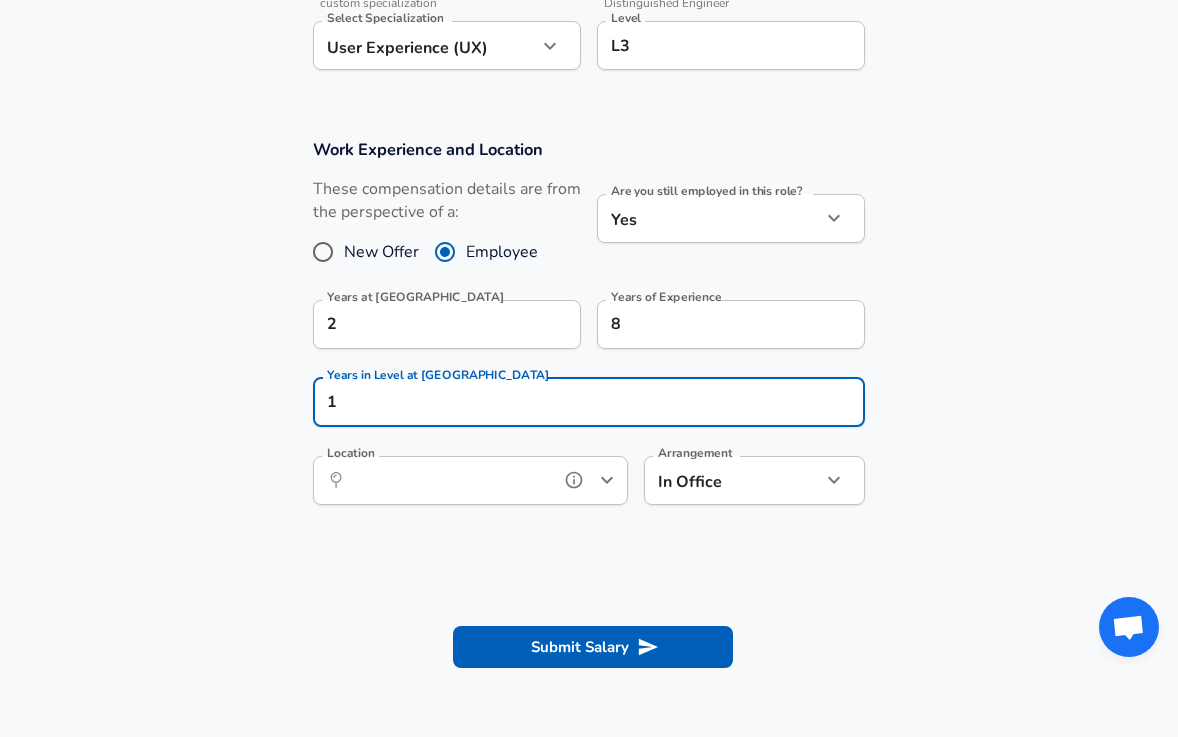 click on "Location" at bounding box center (448, 480) 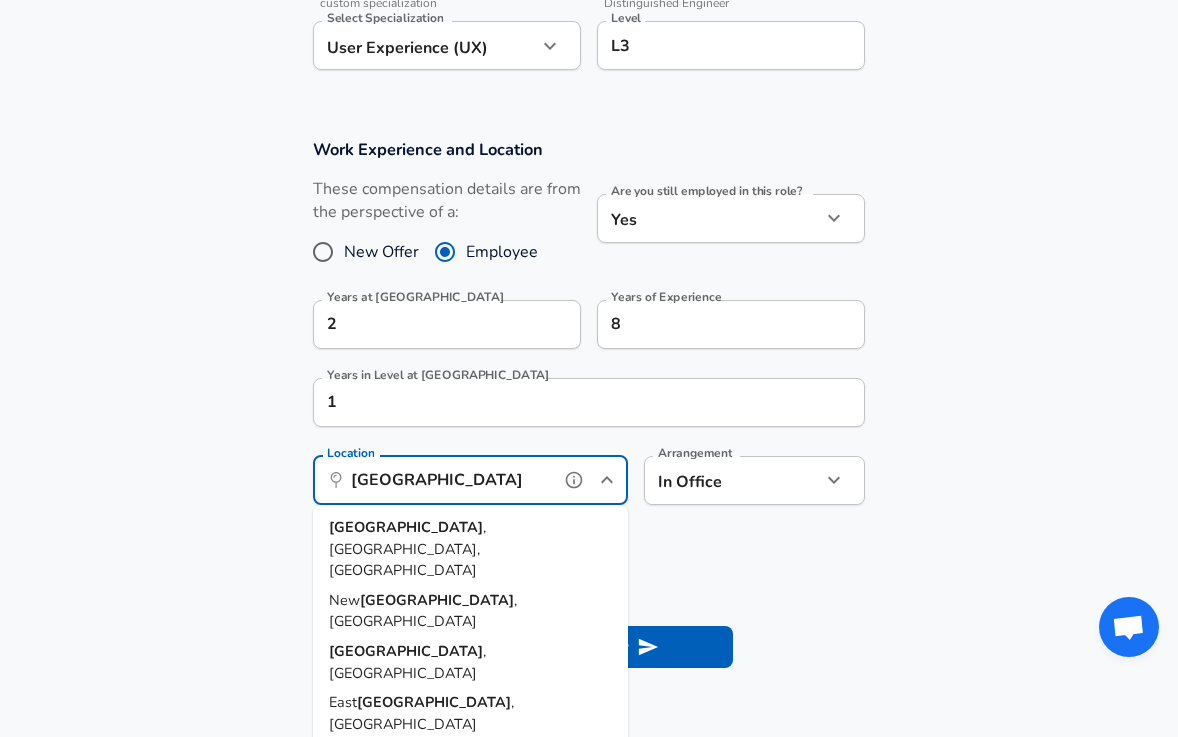drag, startPoint x: 431, startPoint y: 525, endPoint x: 512, endPoint y: 521, distance: 81.09871 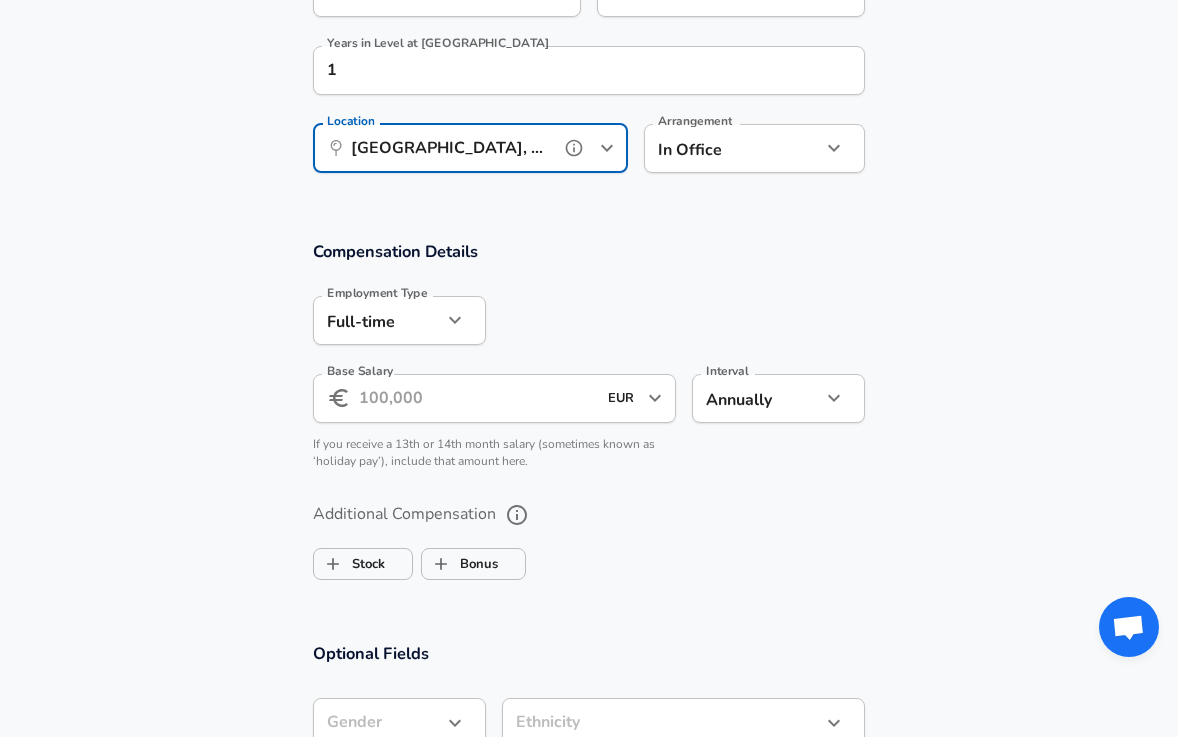 scroll, scrollTop: 1115, scrollLeft: 0, axis: vertical 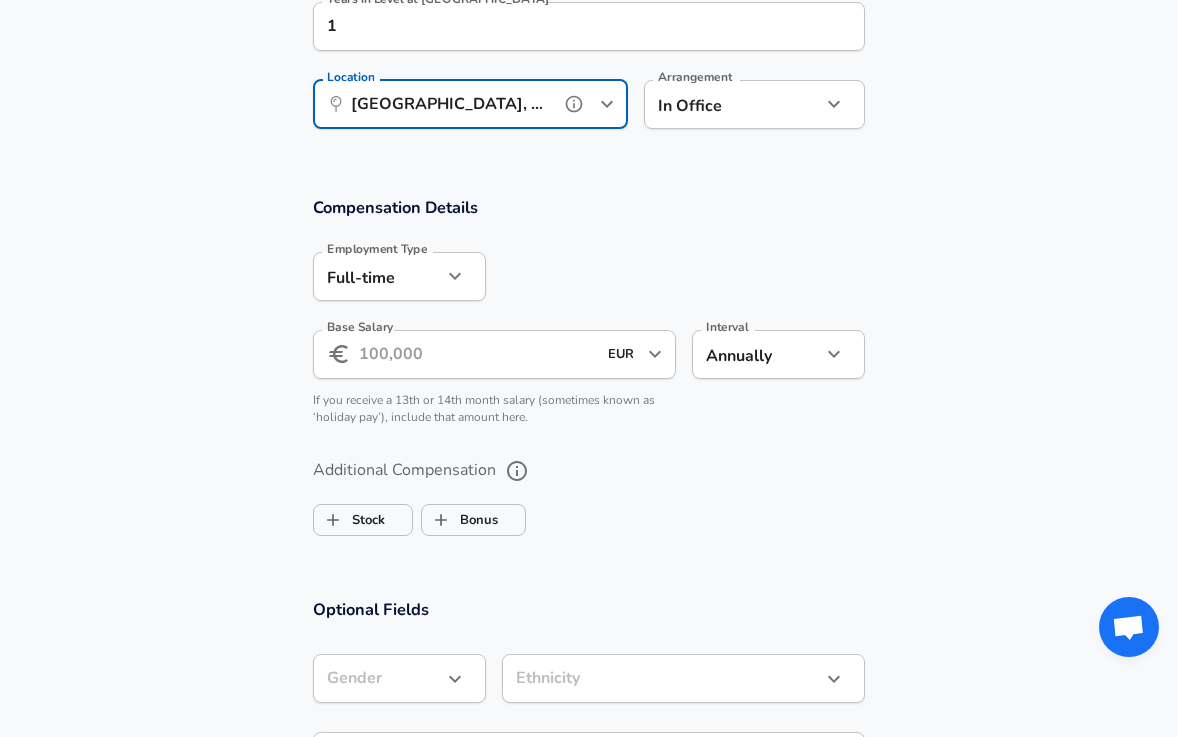 type on "[GEOGRAPHIC_DATA], [GEOGRAPHIC_DATA], [GEOGRAPHIC_DATA]" 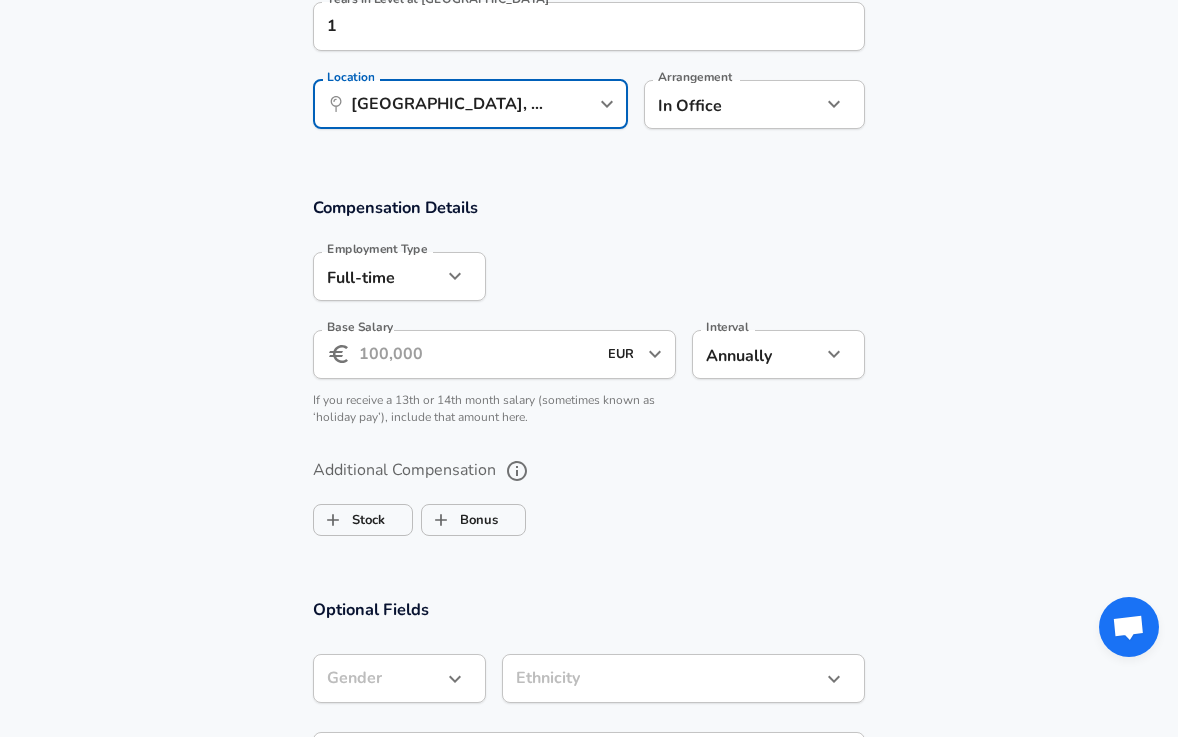 click on "We value your privacy We use cookies to enhance your browsing experience, serve personalized ads or content, and analyze our traffic. By clicking "Accept All", you consent to our use of cookies. Customize    Accept All   Customize Consent Preferences   We use cookies to help you navigate efficiently and perform certain functions. You will find detailed information about all cookies under each consent category below. The cookies that are categorized as "Necessary" are stored on your browser as they are essential for enabling the basic functionalities of the site. ...  Show more Necessary Always Active Necessary cookies are required to enable the basic features of this site, such as providing secure log-in or adjusting your consent preferences. These cookies do not store any personally identifiable data. Cookie _GRECAPTCHA Duration 5 months 27 days Description Google Recaptcha service sets this cookie to identify bots to protect the website against malicious spam attacks. Cookie __stripe_mid Duration 1 year MR" at bounding box center [589, -747] 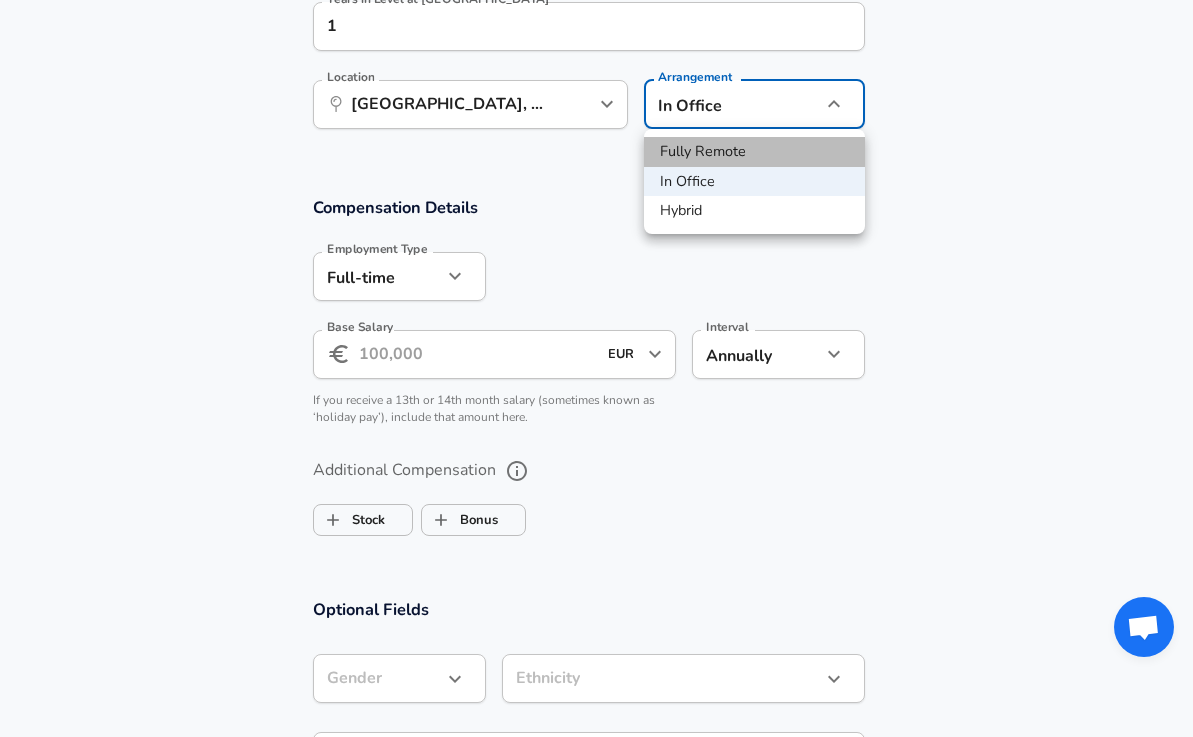 click on "Fully Remote" at bounding box center [754, 152] 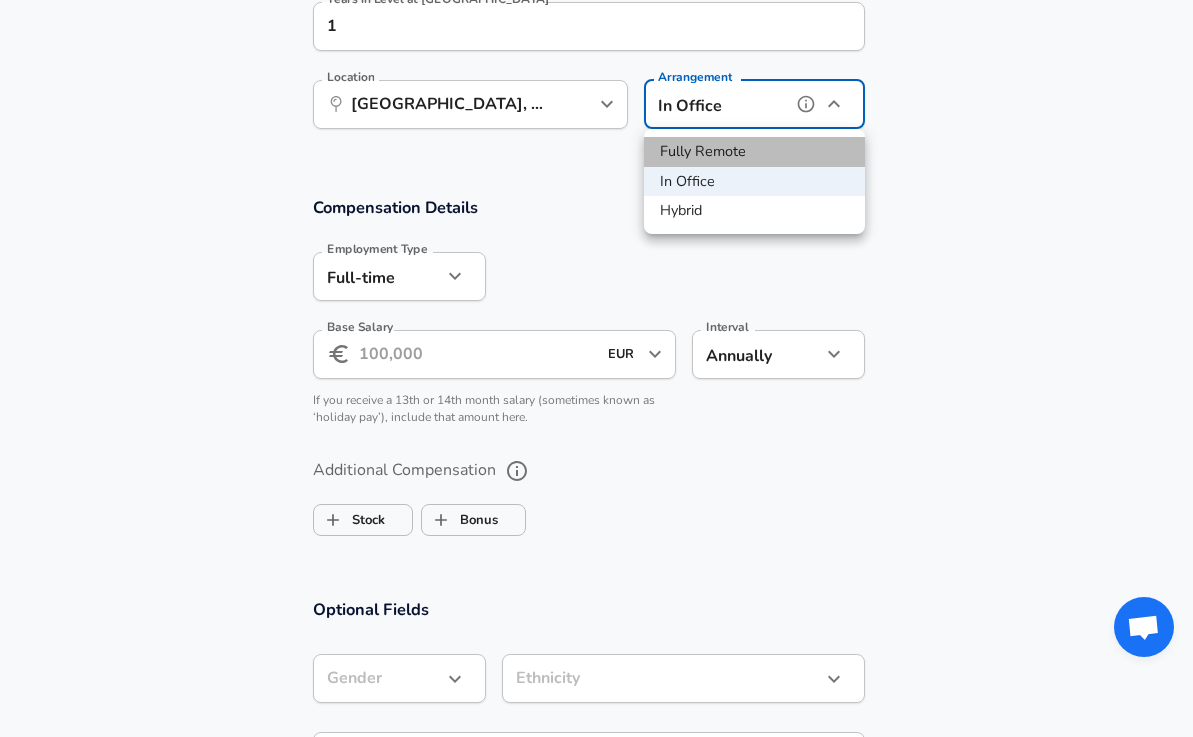 type on "remote" 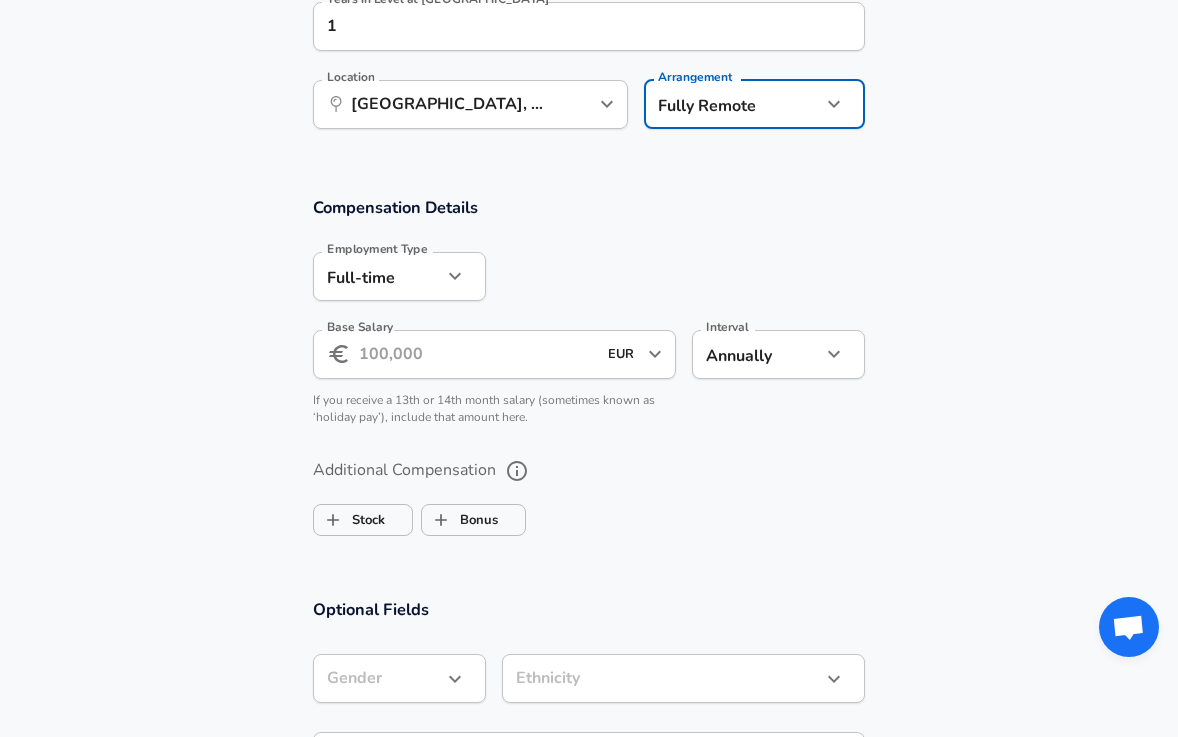 click on "Base Salary" at bounding box center [477, 354] 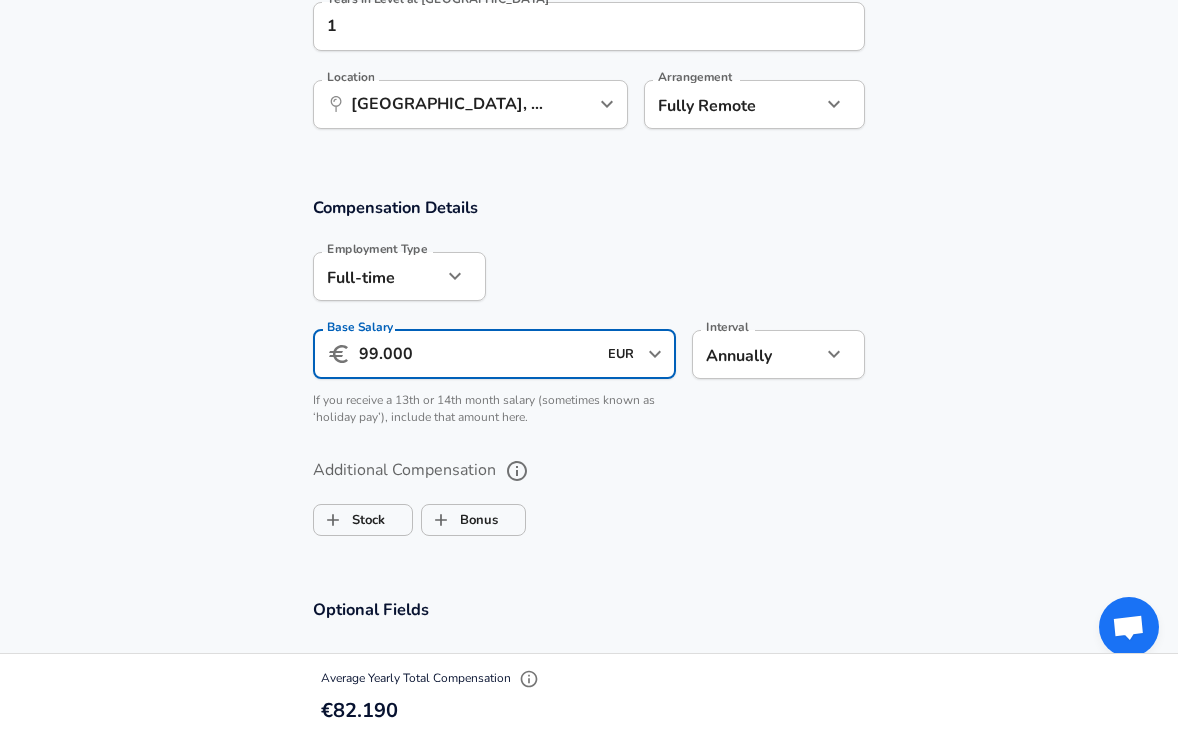type on "99.000" 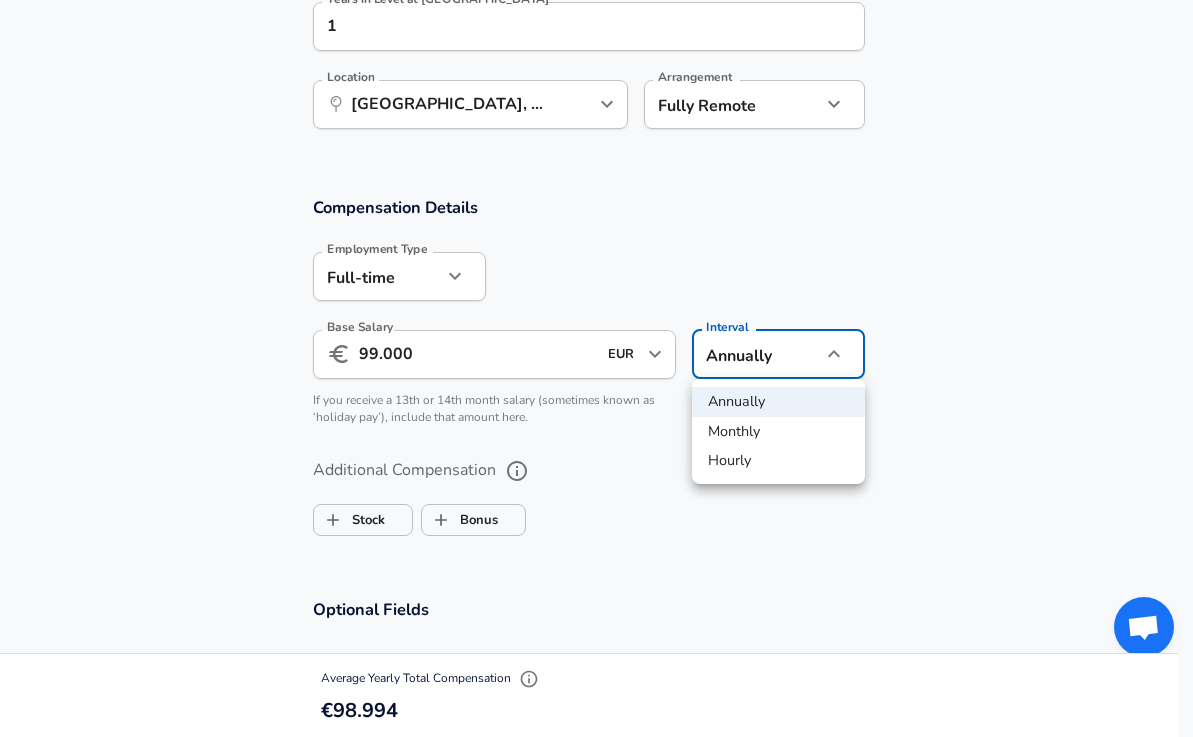 click at bounding box center [596, 368] 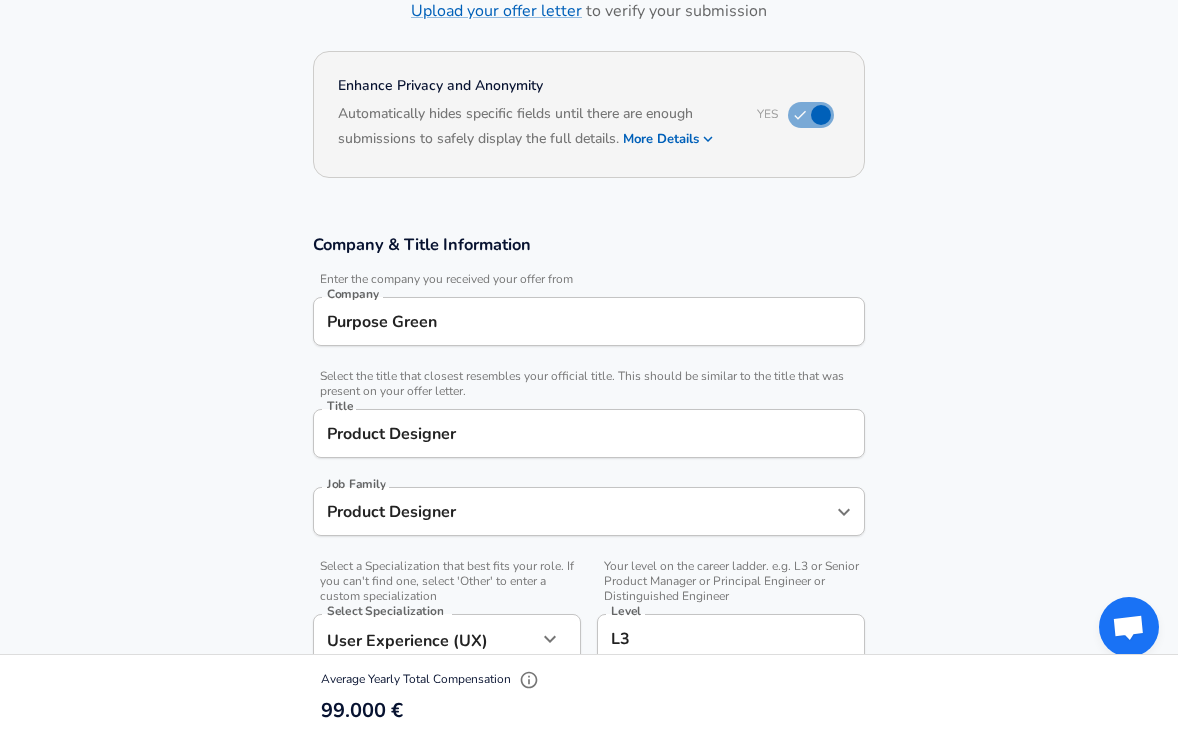 scroll, scrollTop: 0, scrollLeft: 0, axis: both 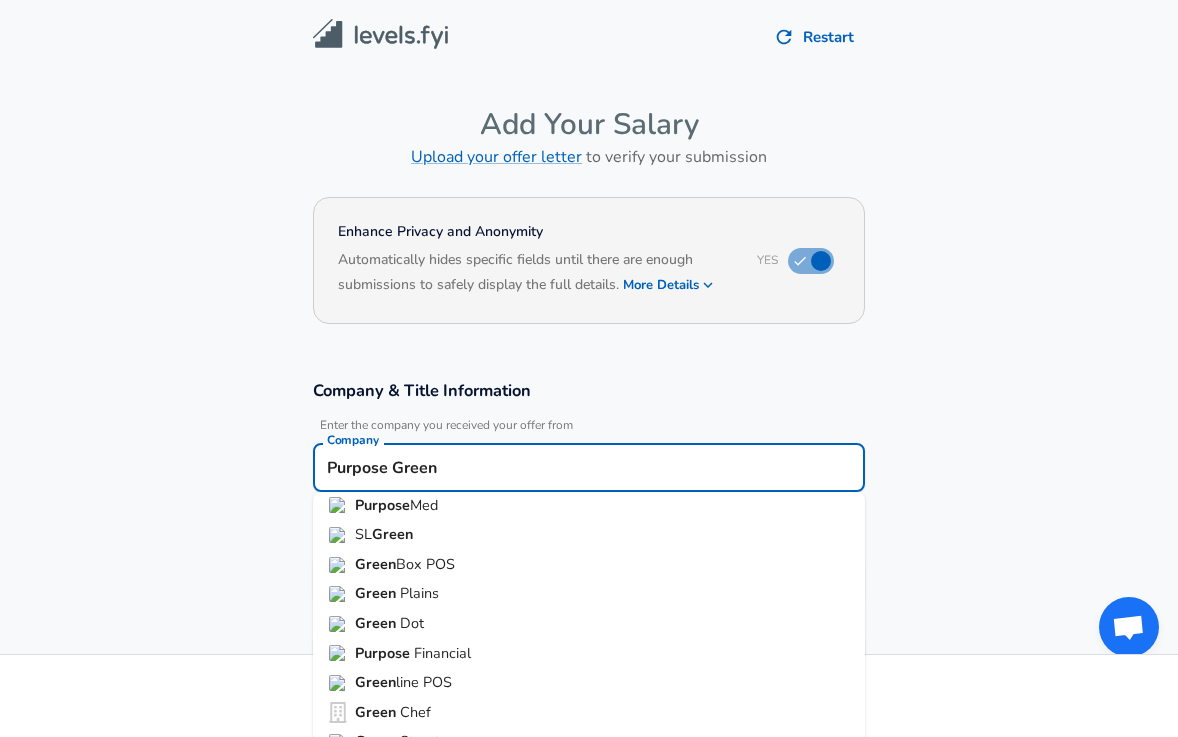 drag, startPoint x: 469, startPoint y: 466, endPoint x: 266, endPoint y: 470, distance: 203.0394 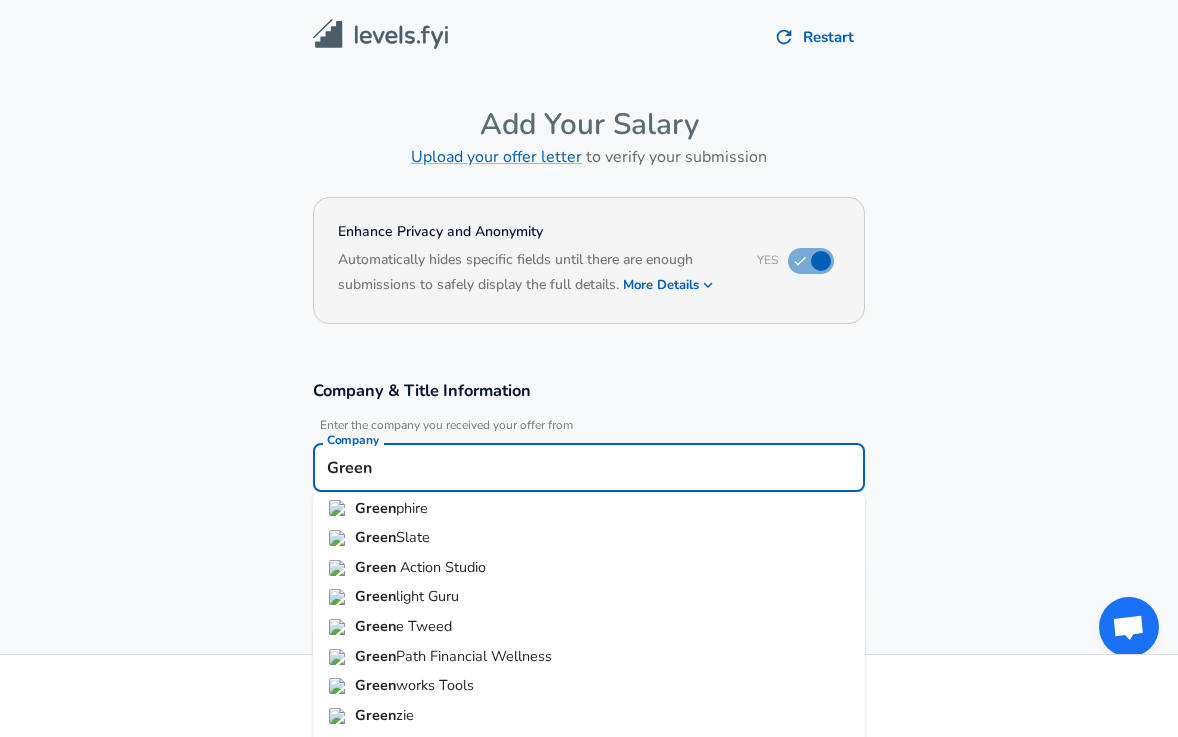 scroll, scrollTop: 195, scrollLeft: 0, axis: vertical 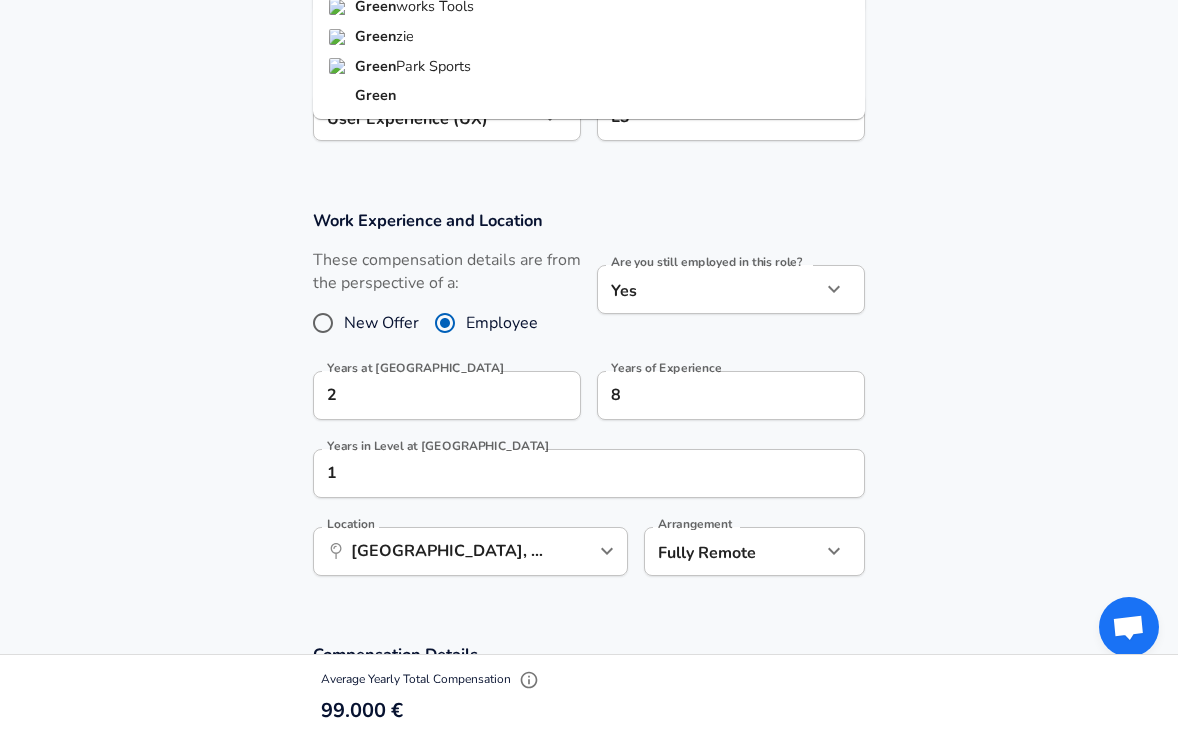 click on "Green" at bounding box center (589, 96) 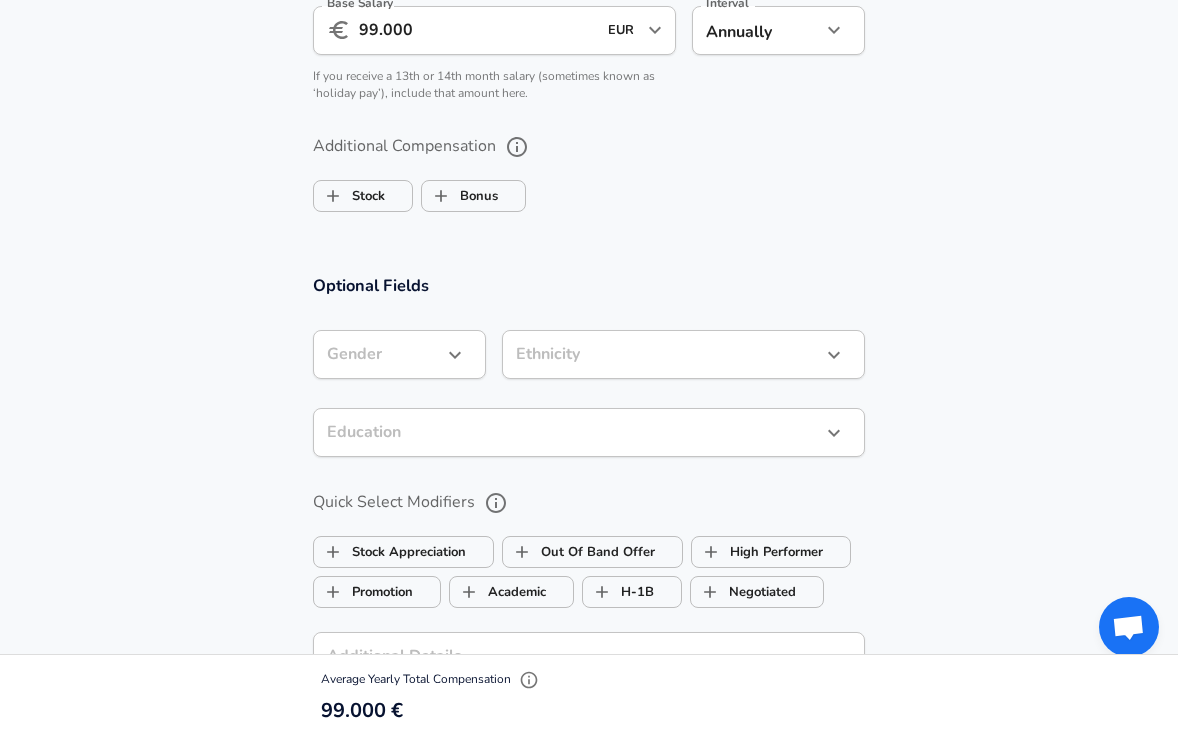 scroll, scrollTop: 1469, scrollLeft: 0, axis: vertical 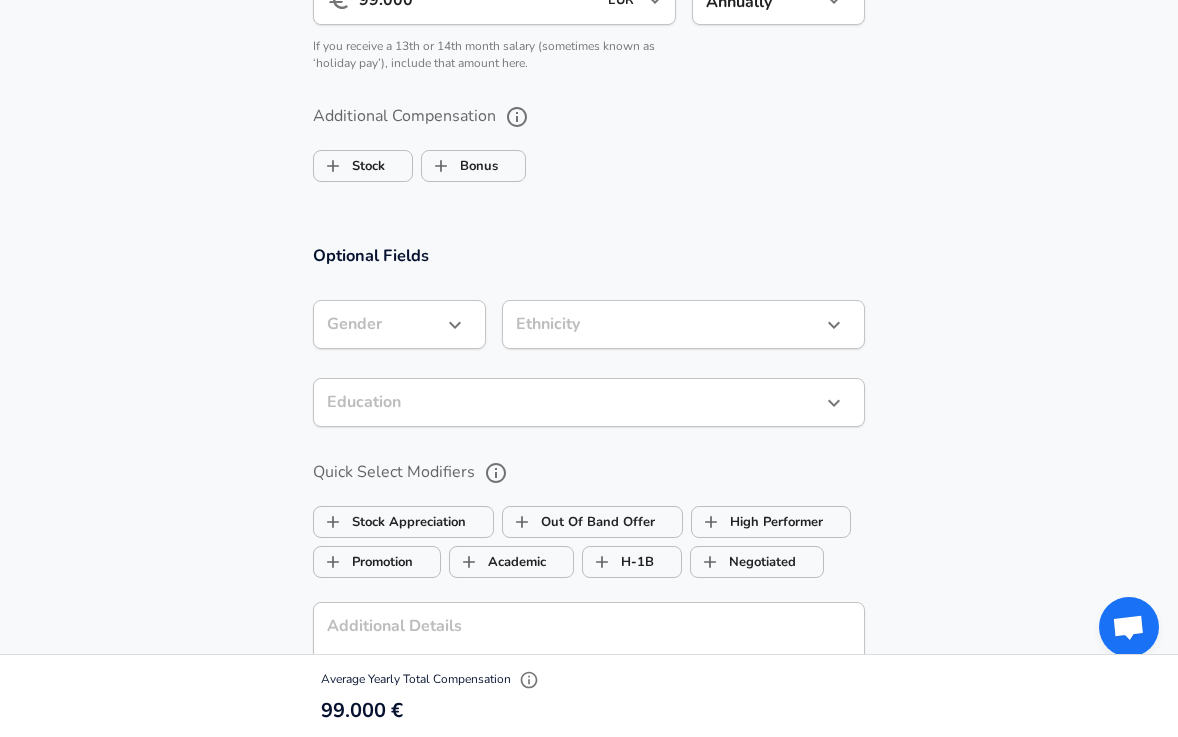 type on "Green" 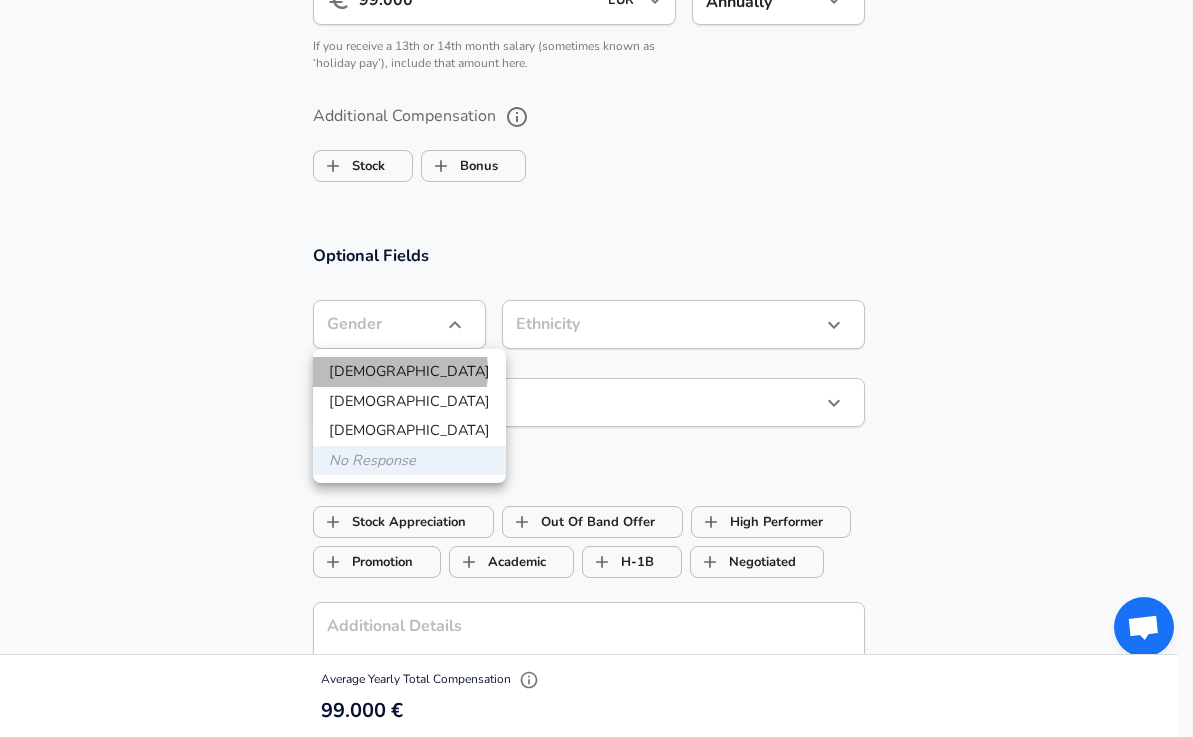 click on "[DEMOGRAPHIC_DATA]" at bounding box center [409, 372] 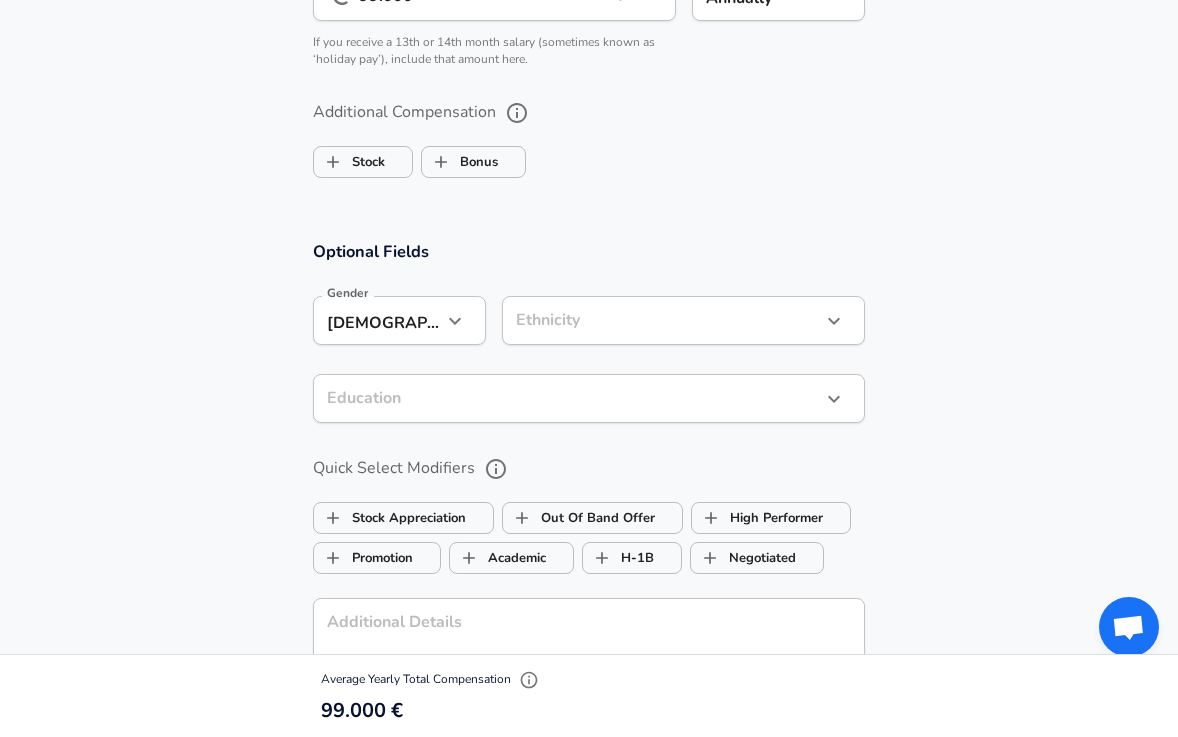 click on "Optional Fields Gender [DEMOGRAPHIC_DATA] [DEMOGRAPHIC_DATA] Gender Ethnicity ​ Ethnicity Education ​ Education Quick Select Modifiers   Stock Appreciation Out Of Band Offer High Performer Promotion Academic H-1B Negotiated Additional Details x Additional Details 0 /500 characters Email Address Email Address   Providing an email allows for editing or removal of your submission. We may also reach out if we have any questions. Your email will not be published." at bounding box center (589, 561) 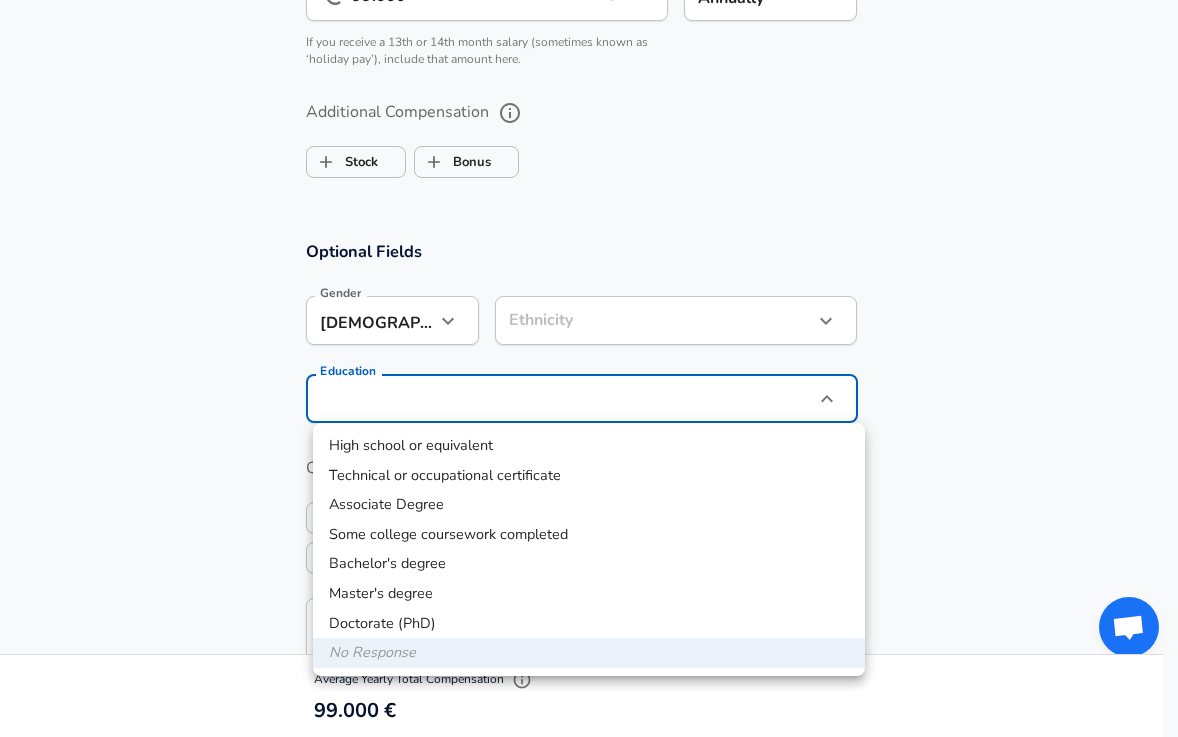 click on "We value your privacy We use cookies to enhance your browsing experience, serve personalized ads or content, and analyze our traffic. By clicking "Accept All", you consent to our use of cookies. Customize    Accept All   Customize Consent Preferences   We use cookies to help you navigate efficiently and perform certain functions. You will find detailed information about all cookies under each consent category below. The cookies that are categorized as "Necessary" are stored on your browser as they are essential for enabling the basic functionalities of the site. ...  Show more Necessary Always Active Necessary cookies are required to enable the basic features of this site, such as providing secure log-in or adjusting your consent preferences. These cookies do not store any personally identifiable data. Cookie _GRECAPTCHA Duration 5 months 27 days Description Google Recaptcha service sets this cookie to identify bots to protect the website against malicious spam attacks. Cookie __stripe_mid Duration 1 year MR" at bounding box center (589, -1105) 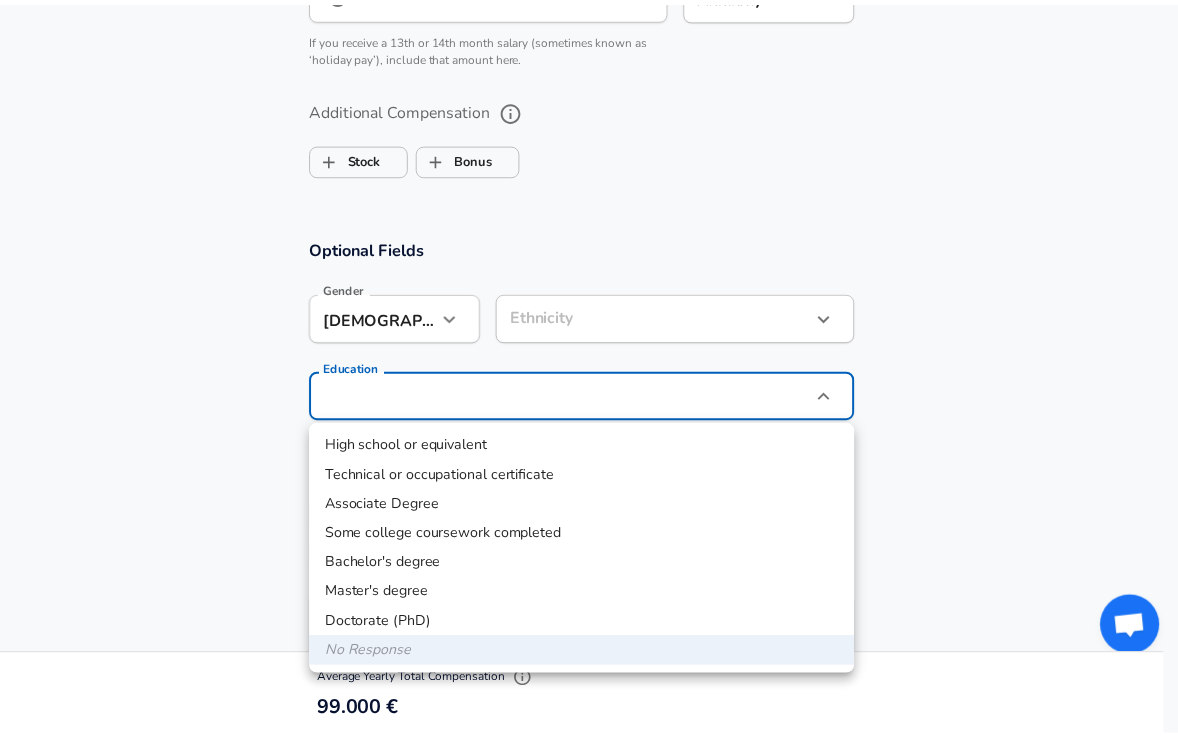 scroll, scrollTop: 1477, scrollLeft: 0, axis: vertical 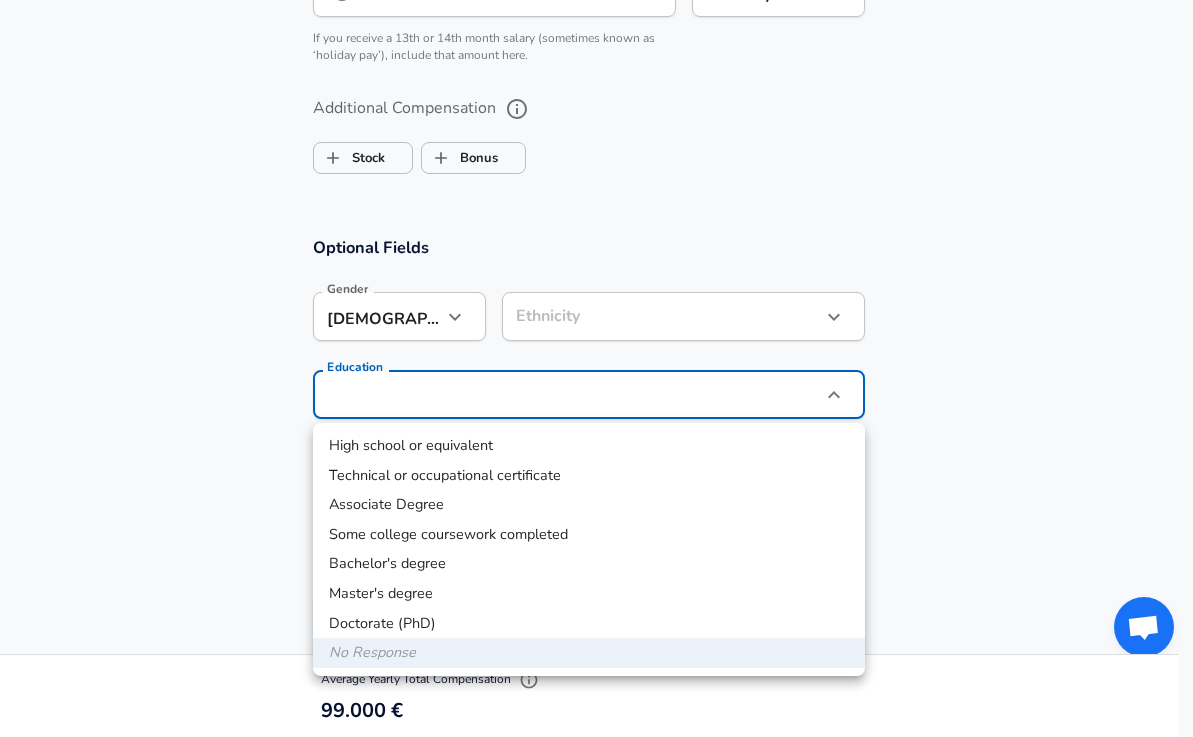 click at bounding box center (596, 368) 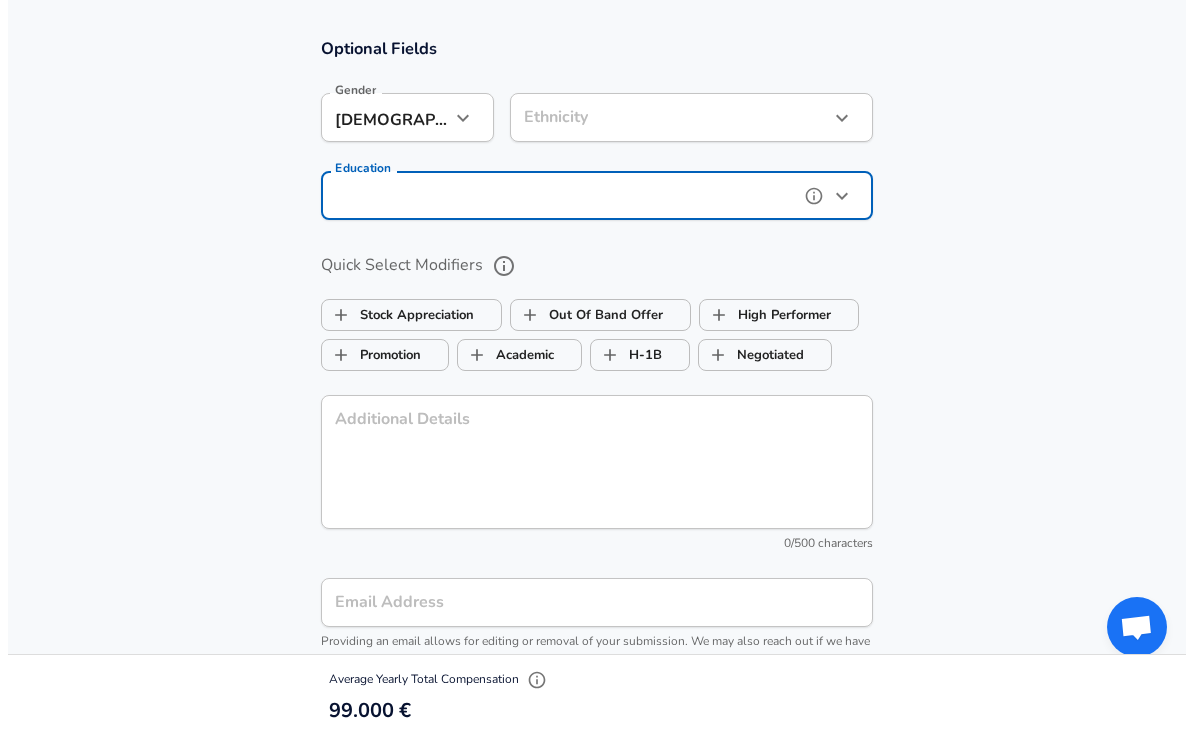 scroll, scrollTop: 2010, scrollLeft: 0, axis: vertical 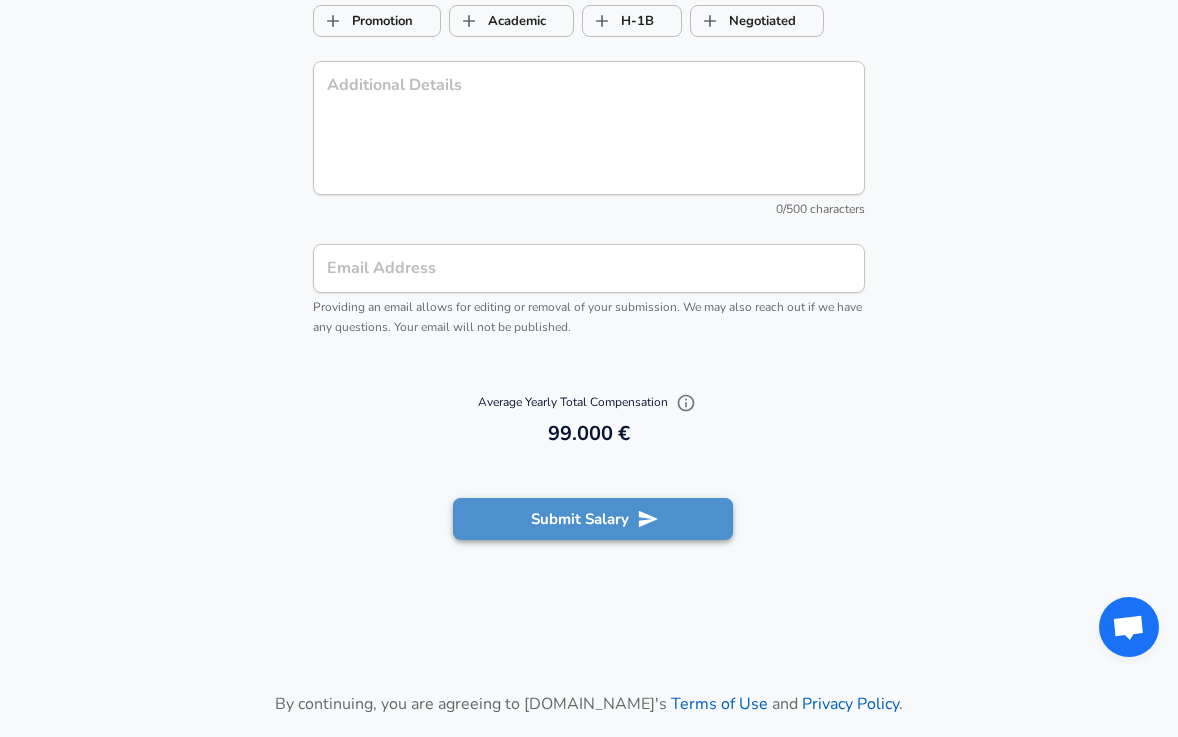 click on "Submit Salary" at bounding box center (593, 519) 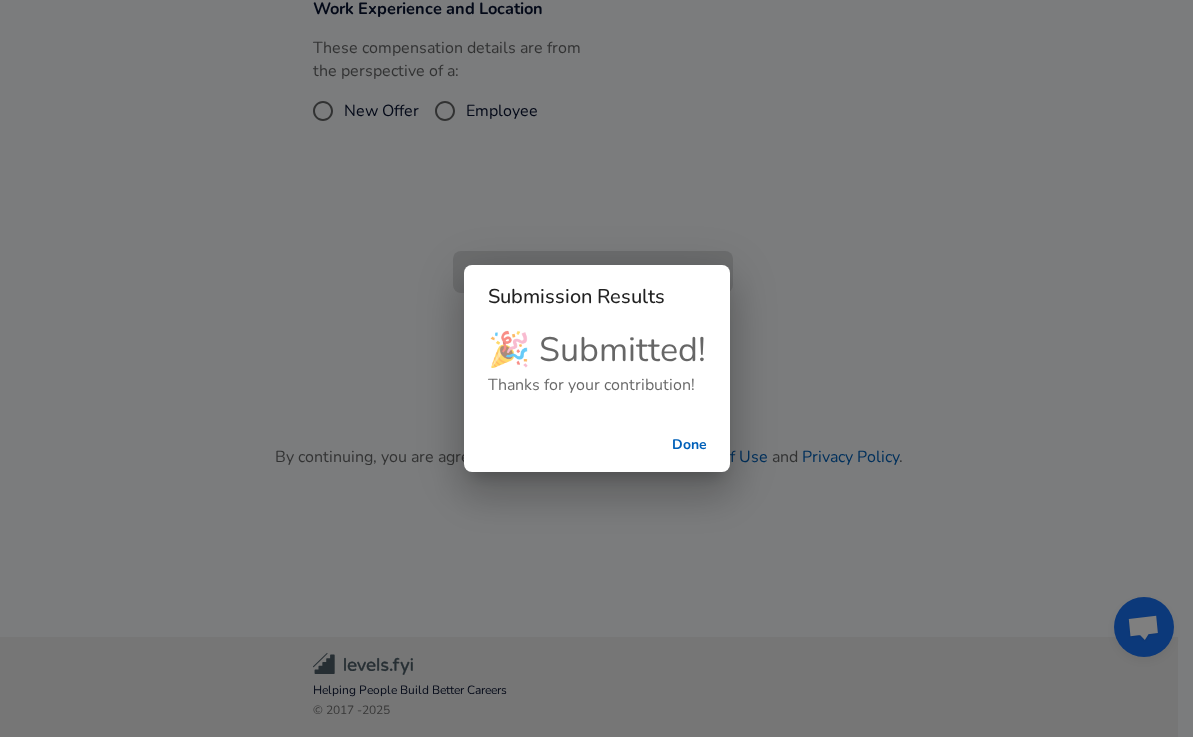 checkbox on "false" 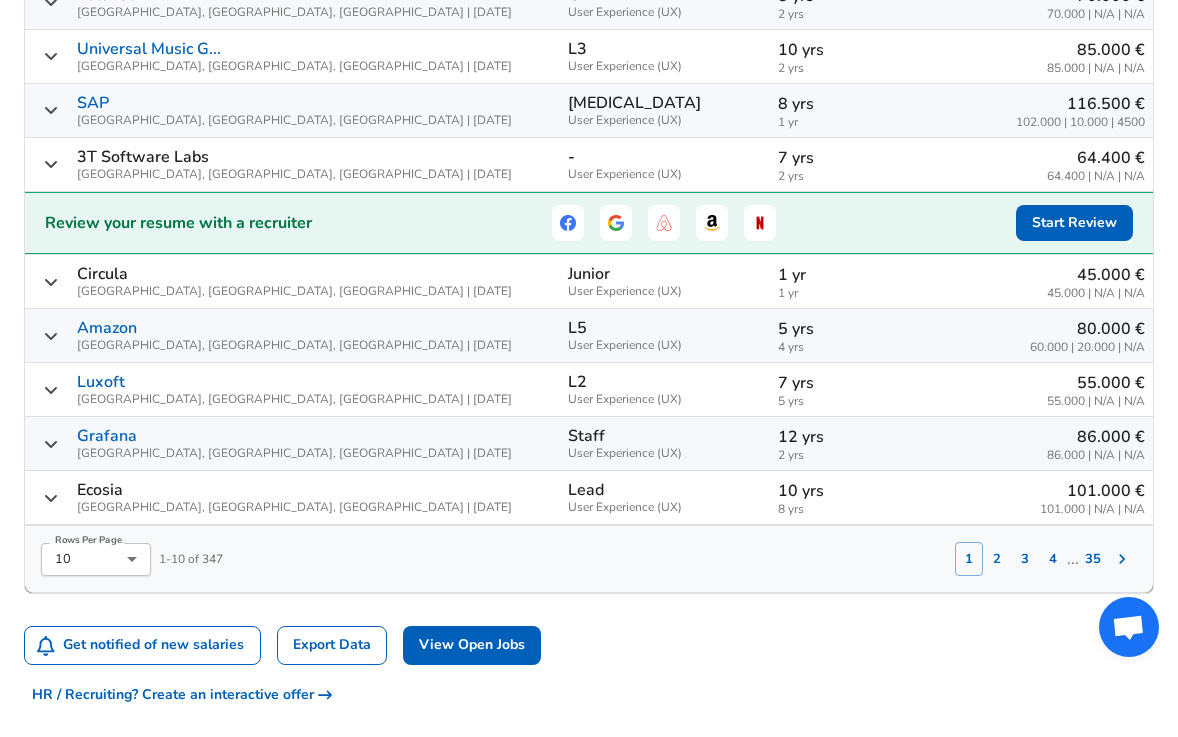 scroll, scrollTop: 1241, scrollLeft: 0, axis: vertical 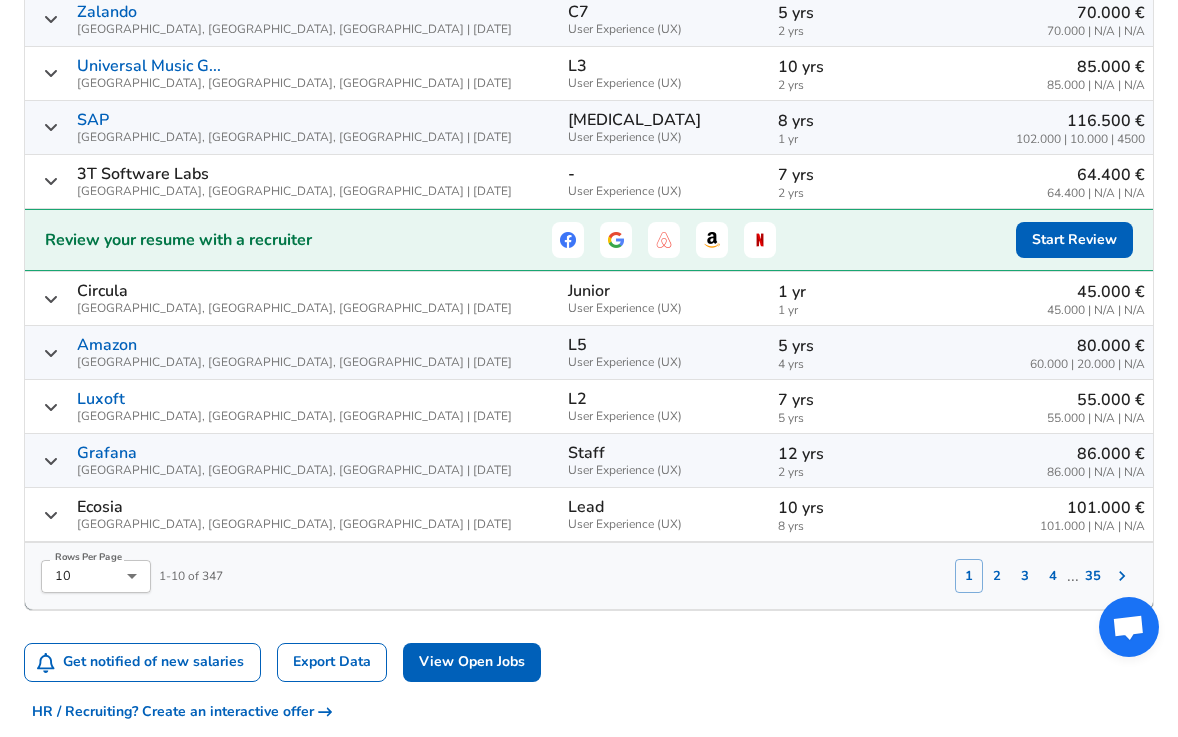 click 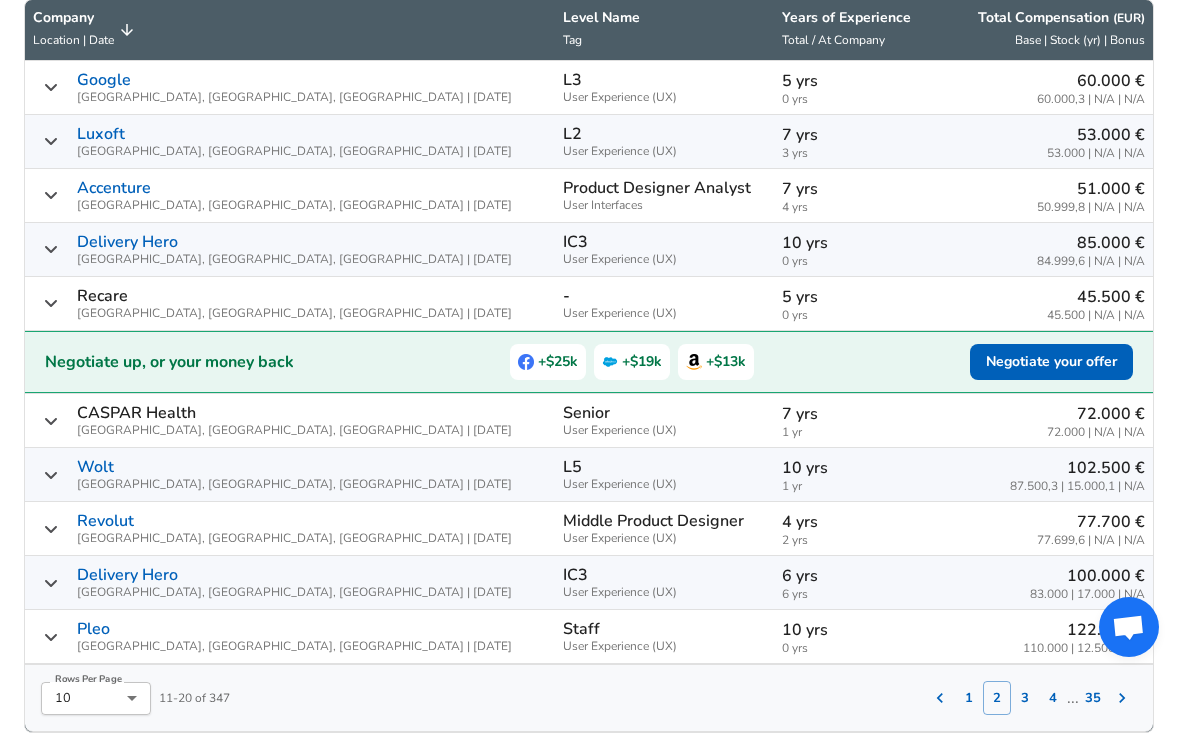 scroll, scrollTop: 1120, scrollLeft: 0, axis: vertical 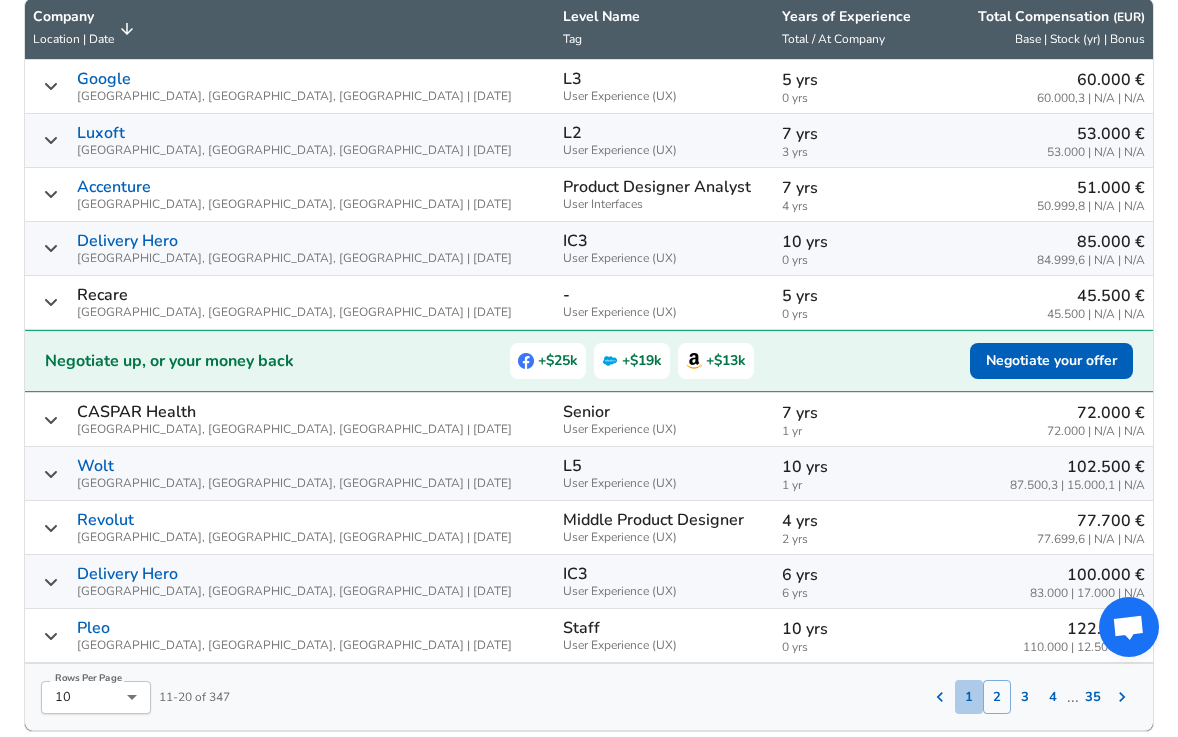 click on "1" at bounding box center (969, 697) 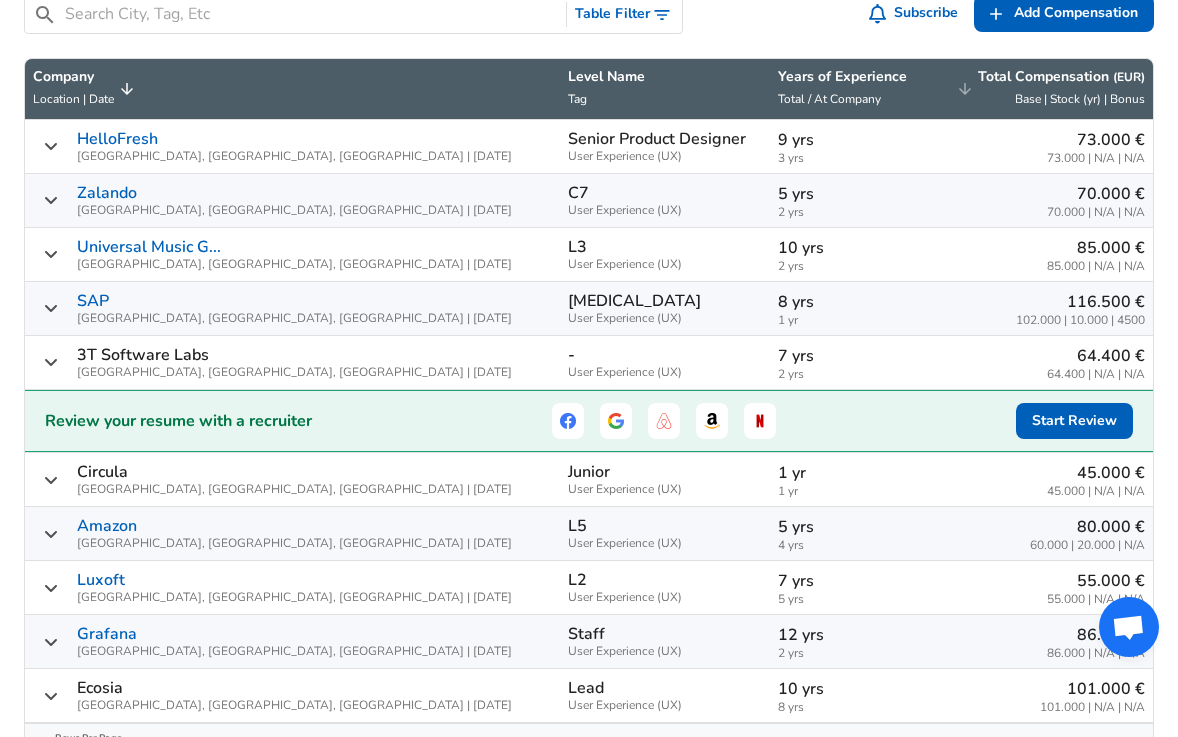 click on "Total Compensation   ( EUR )" at bounding box center (1061, 77) 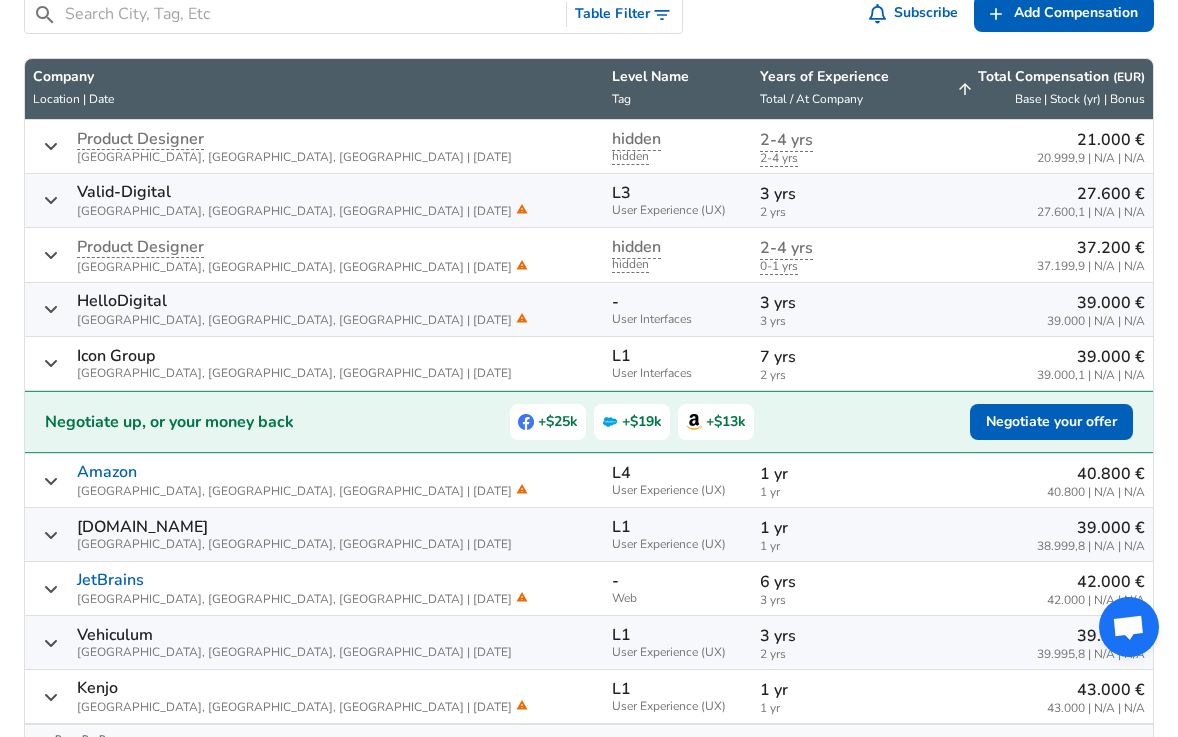 click on "Total Compensation   ( EUR )" at bounding box center [1061, 77] 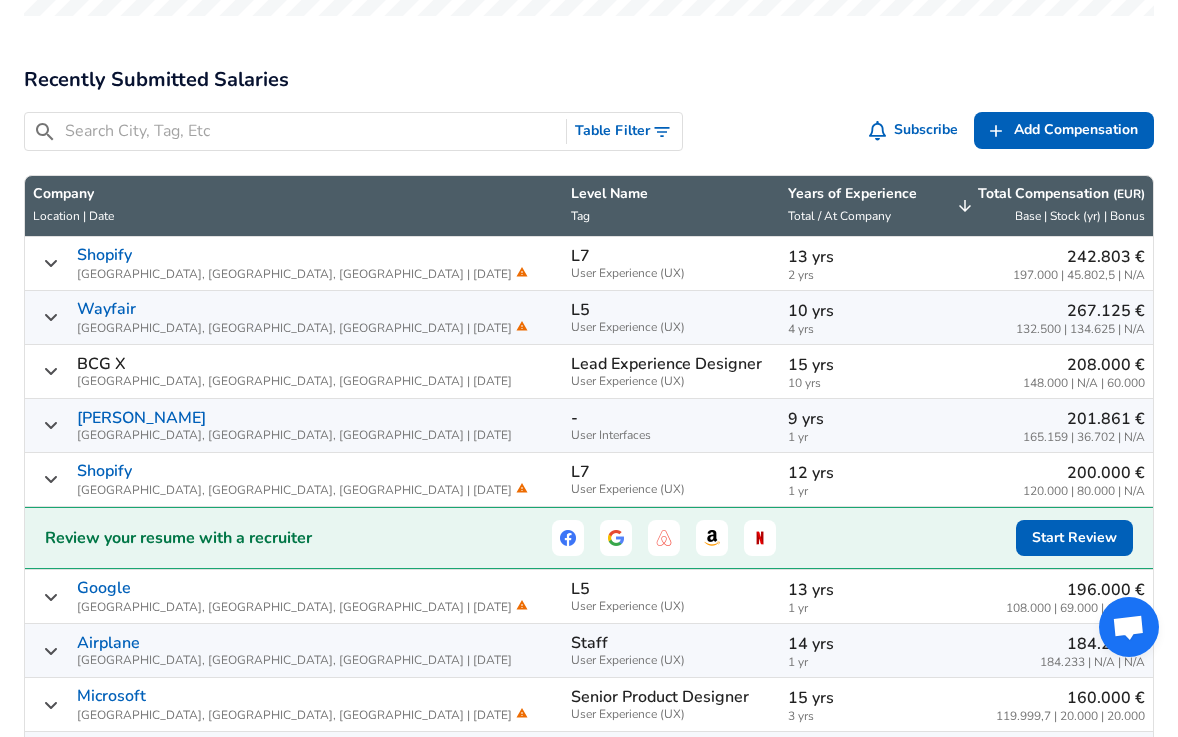 scroll, scrollTop: 911, scrollLeft: 0, axis: vertical 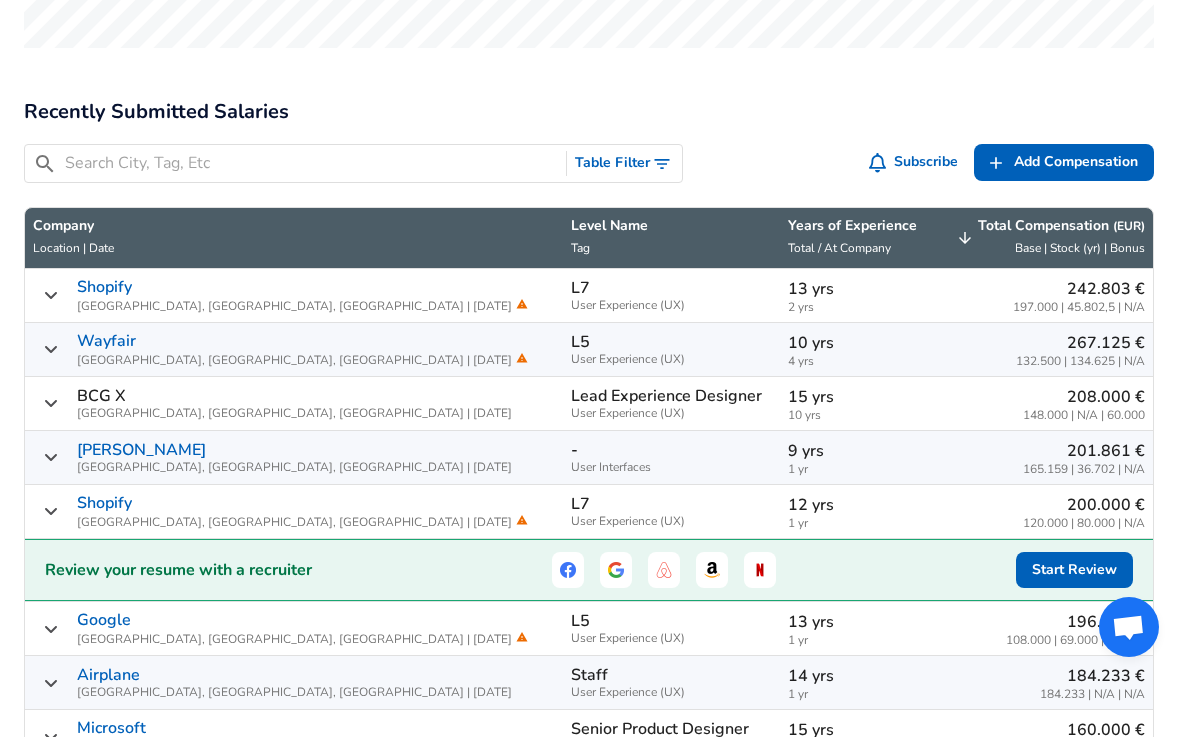 click on "​ Table Filter Subscribe Add Add Comp Add Compensation" at bounding box center [589, 163] 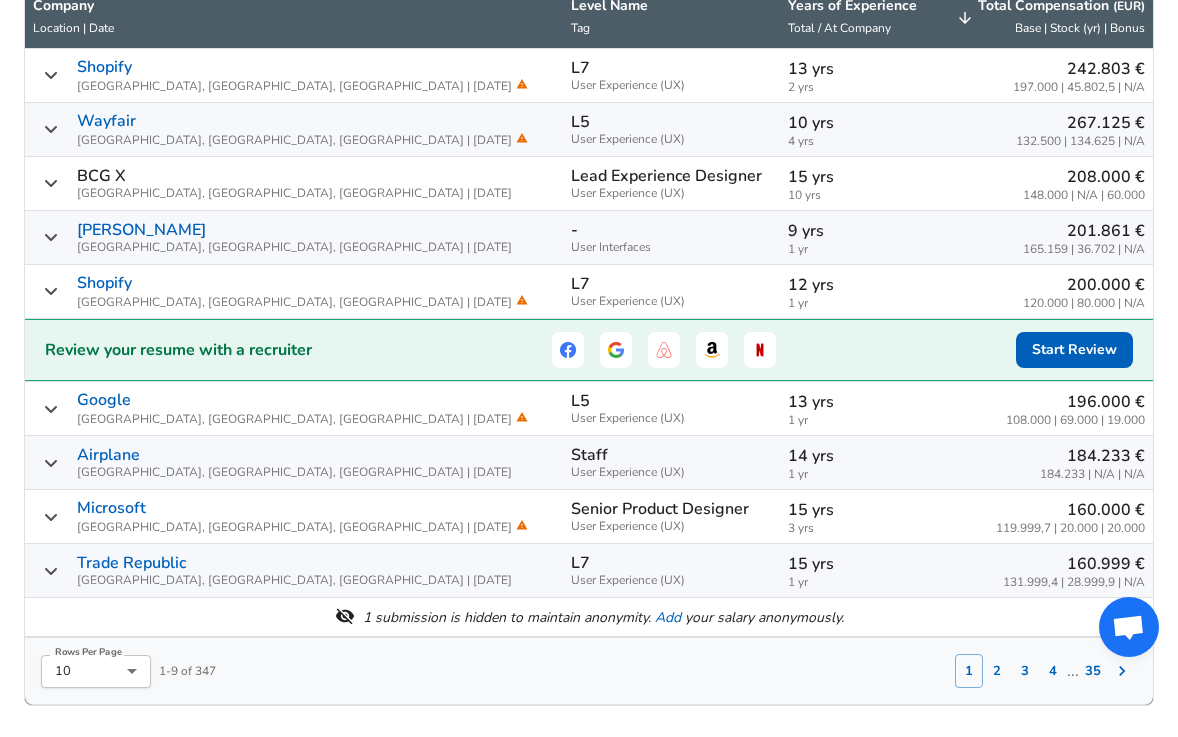 scroll, scrollTop: 1133, scrollLeft: 0, axis: vertical 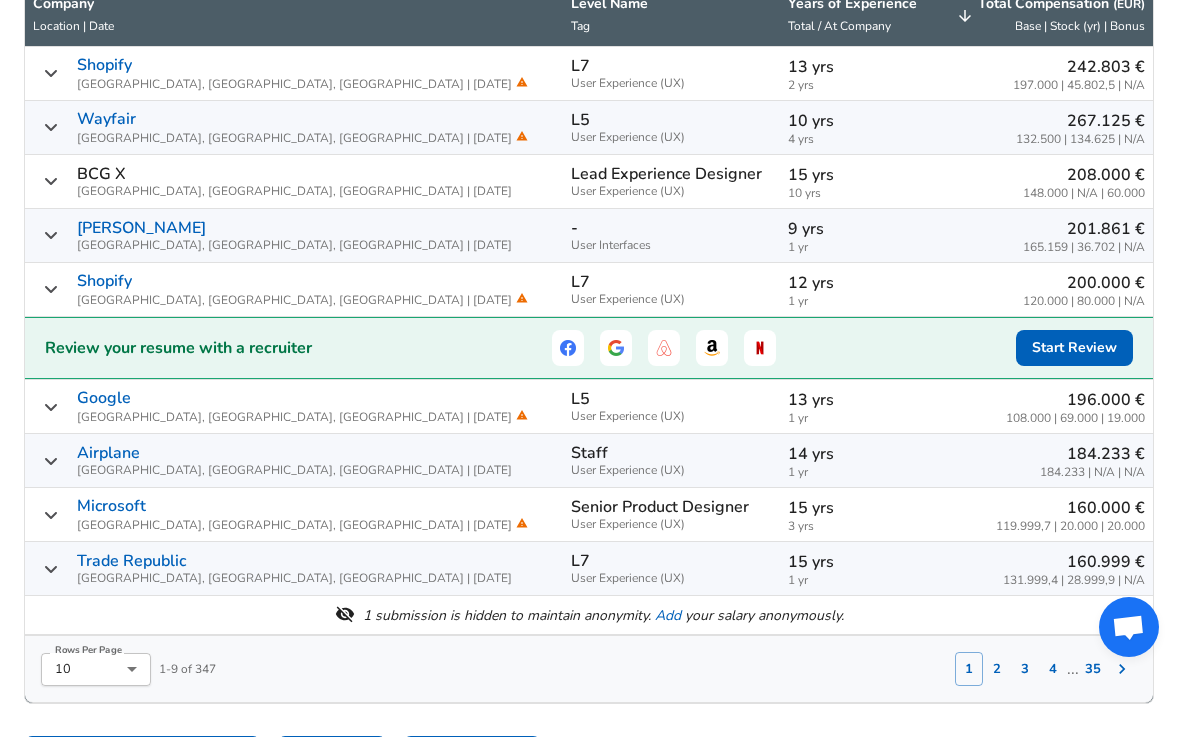 click on "2" at bounding box center [997, 669] 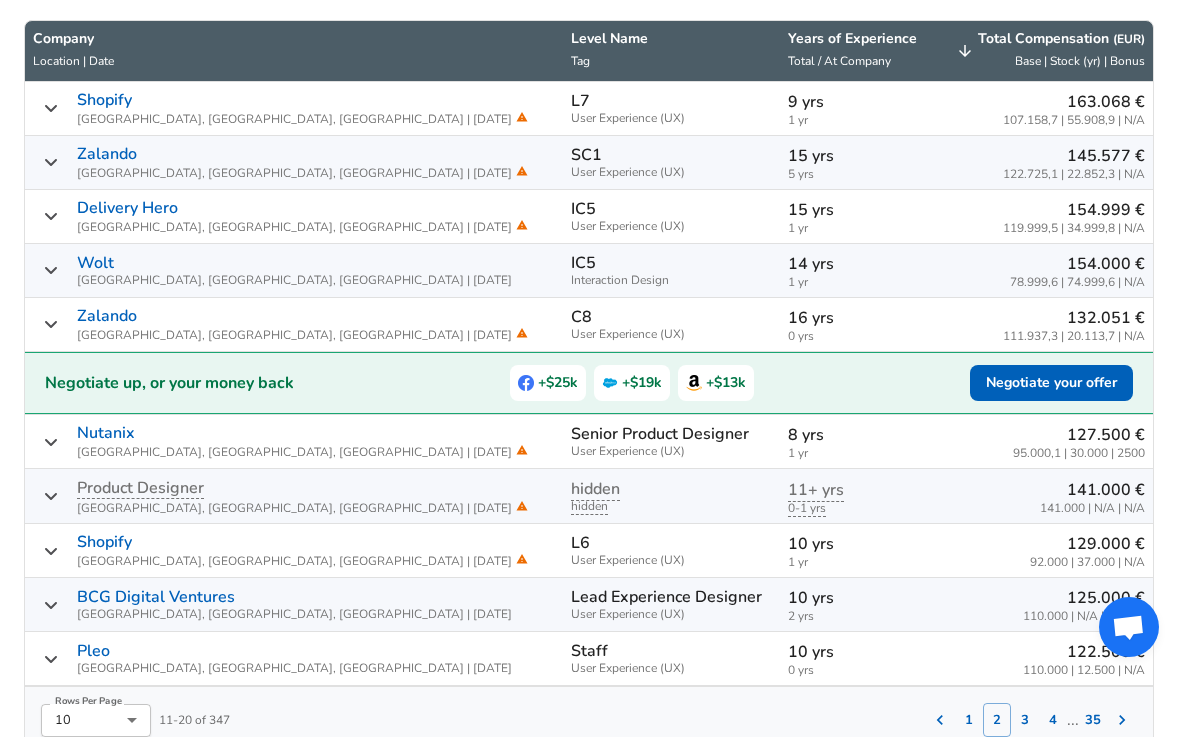 scroll, scrollTop: 1102, scrollLeft: 0, axis: vertical 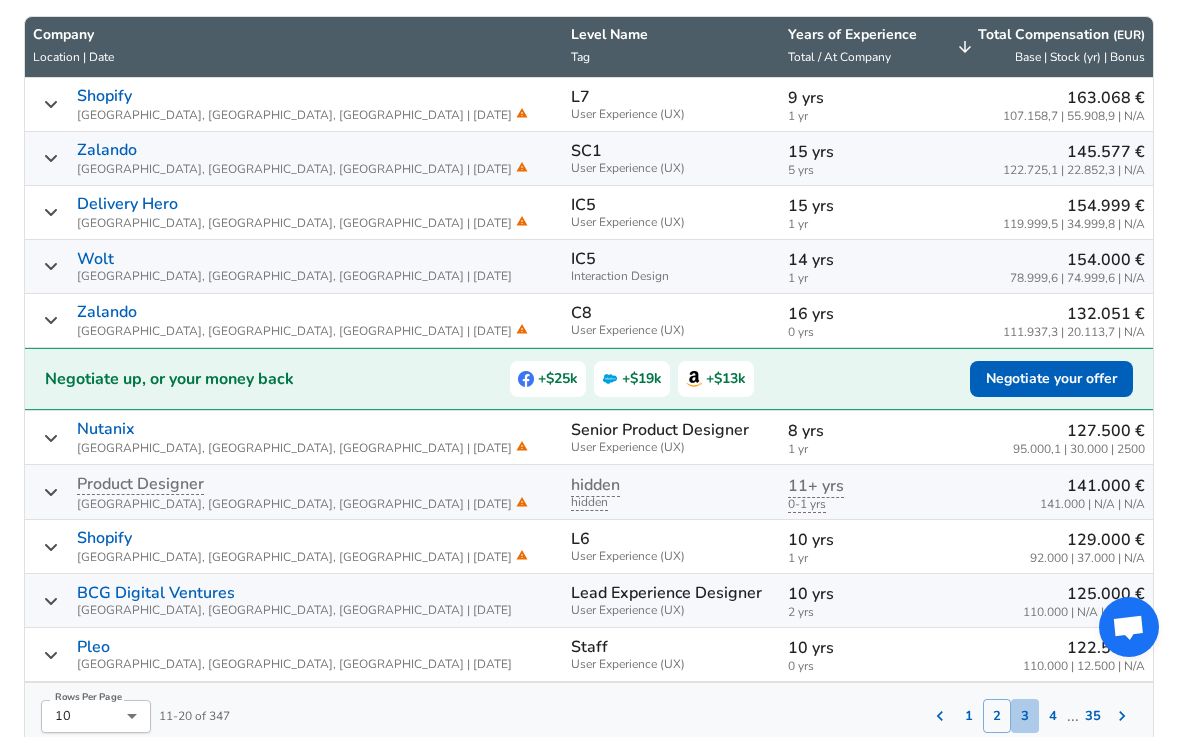 click on "3" at bounding box center (1025, 716) 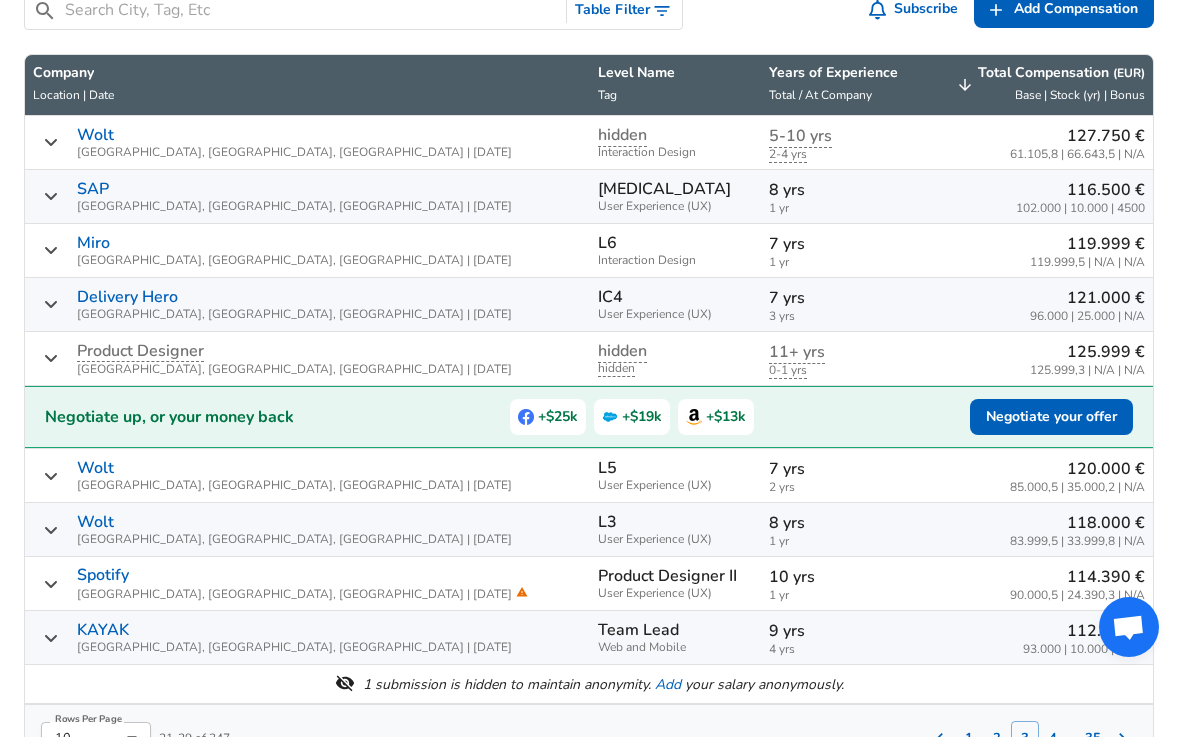 scroll, scrollTop: 1077, scrollLeft: 0, axis: vertical 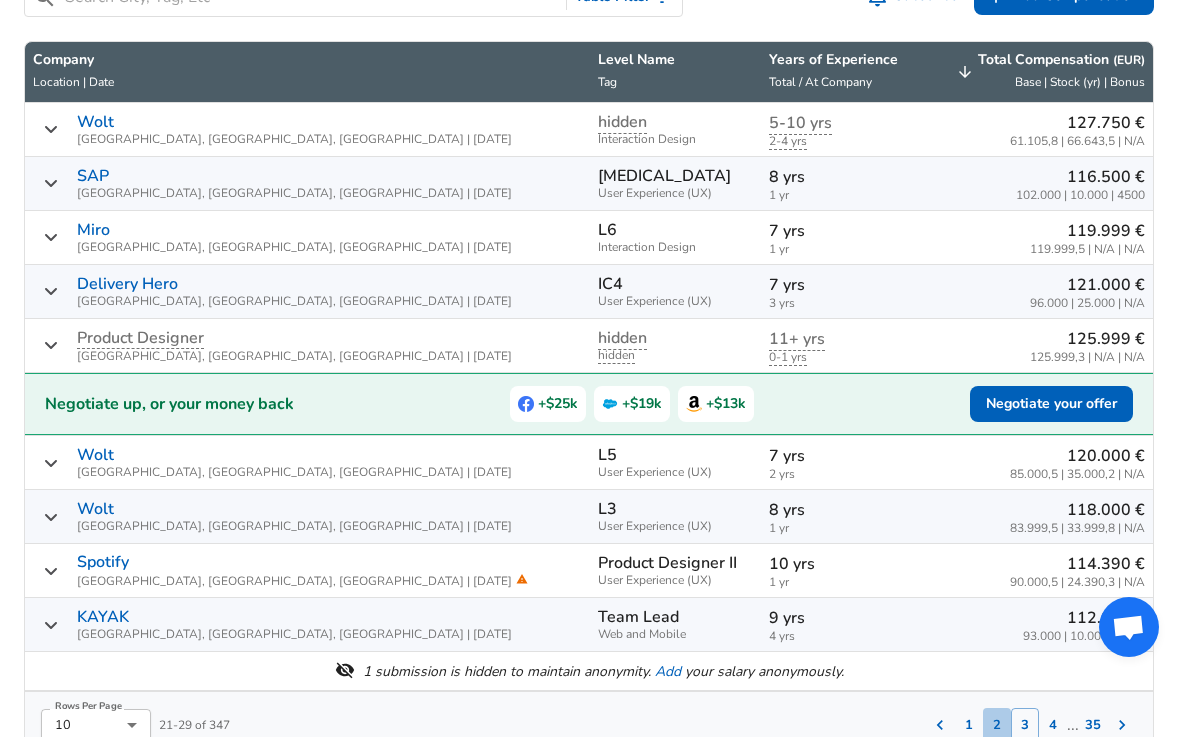 click on "2" at bounding box center (997, 725) 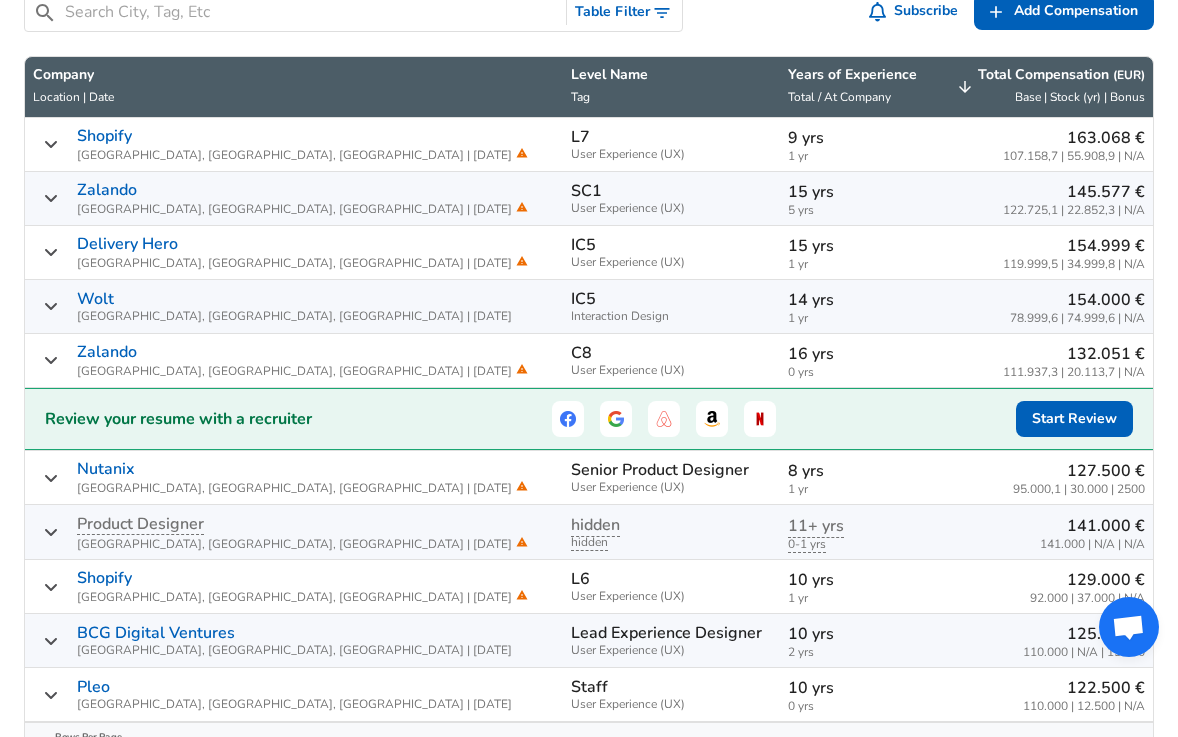 scroll, scrollTop: 1073, scrollLeft: 0, axis: vertical 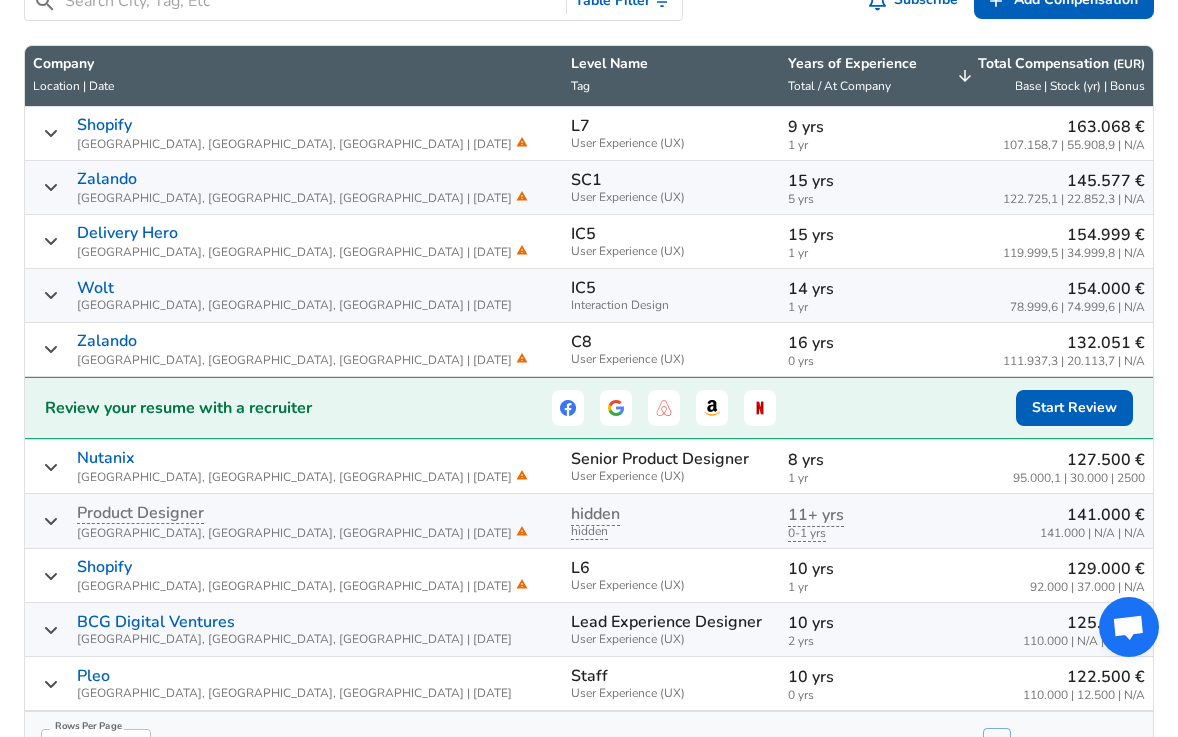 click on "163.068 € 107.158,7   |   55.908,9   |   N/A" at bounding box center (1043, 133) 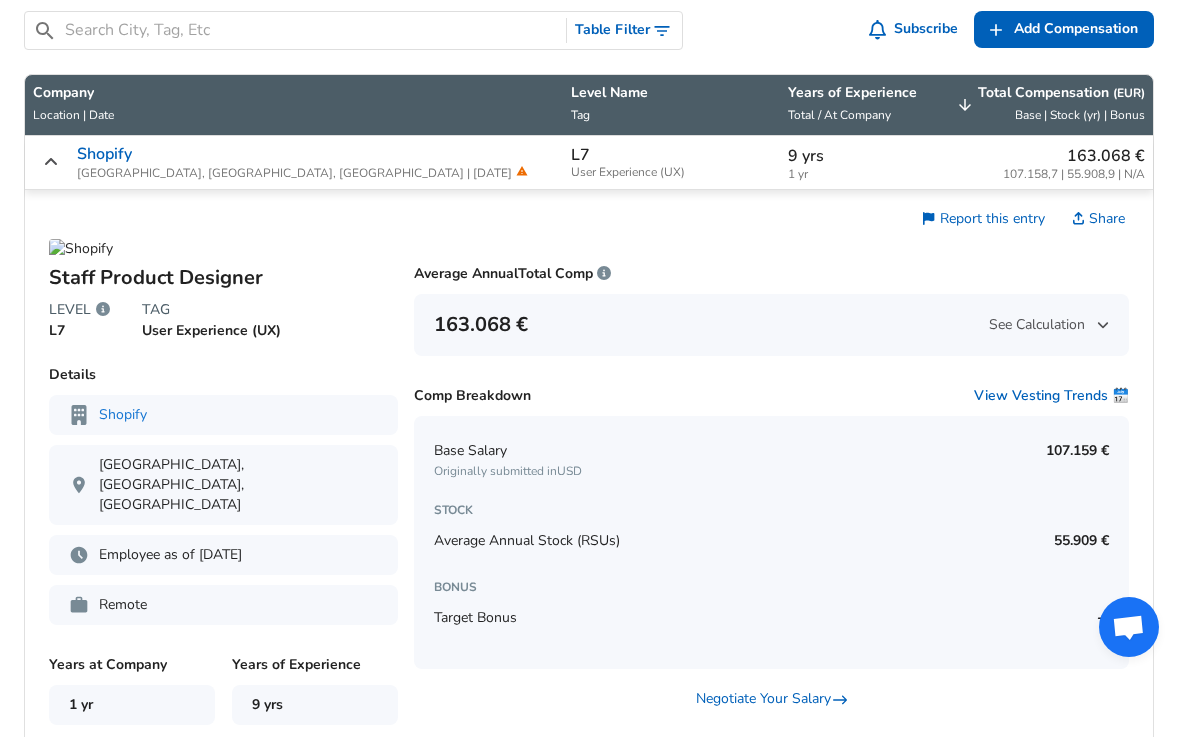 scroll, scrollTop: 984, scrollLeft: 0, axis: vertical 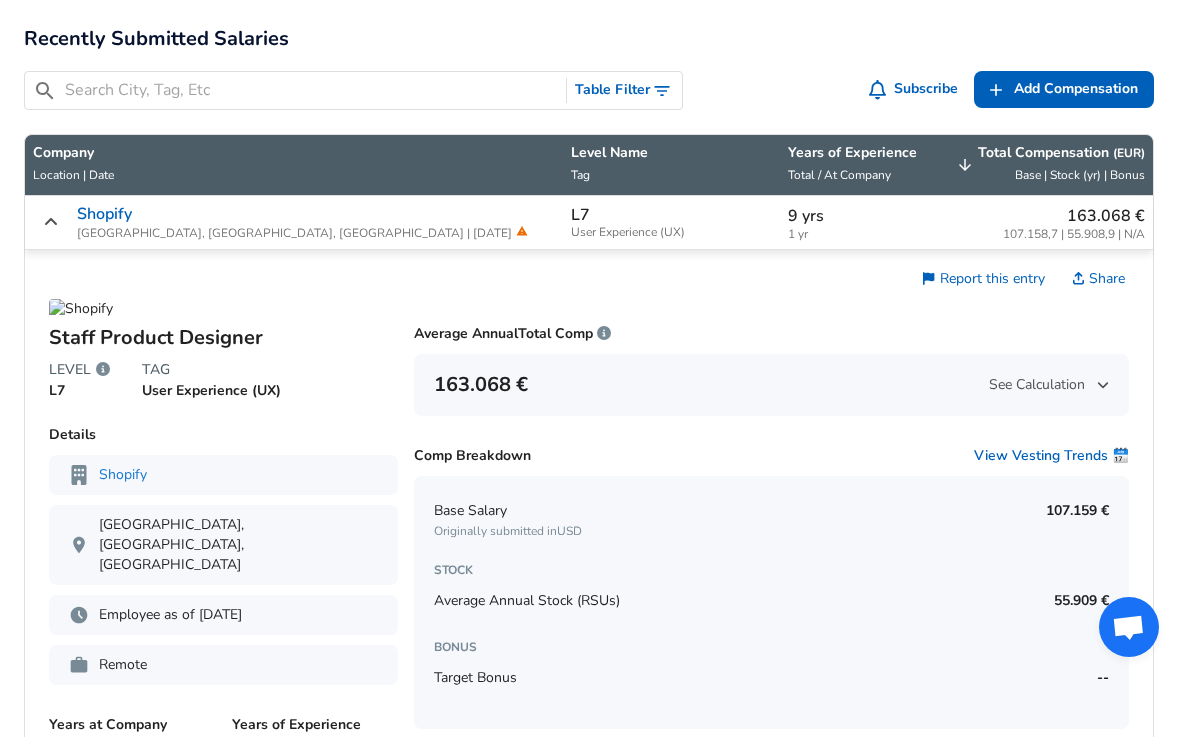 click 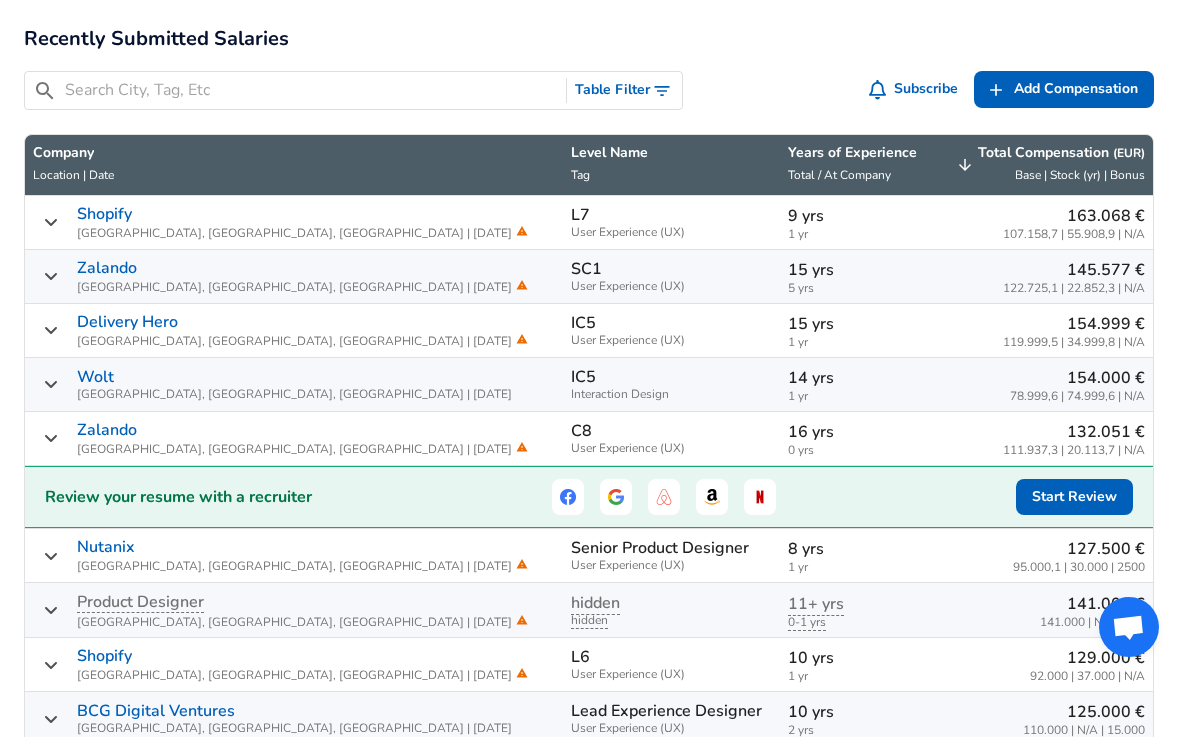click on "[GEOGRAPHIC_DATA], [GEOGRAPHIC_DATA], [GEOGRAPHIC_DATA]   |   [DATE]" at bounding box center (302, 286) 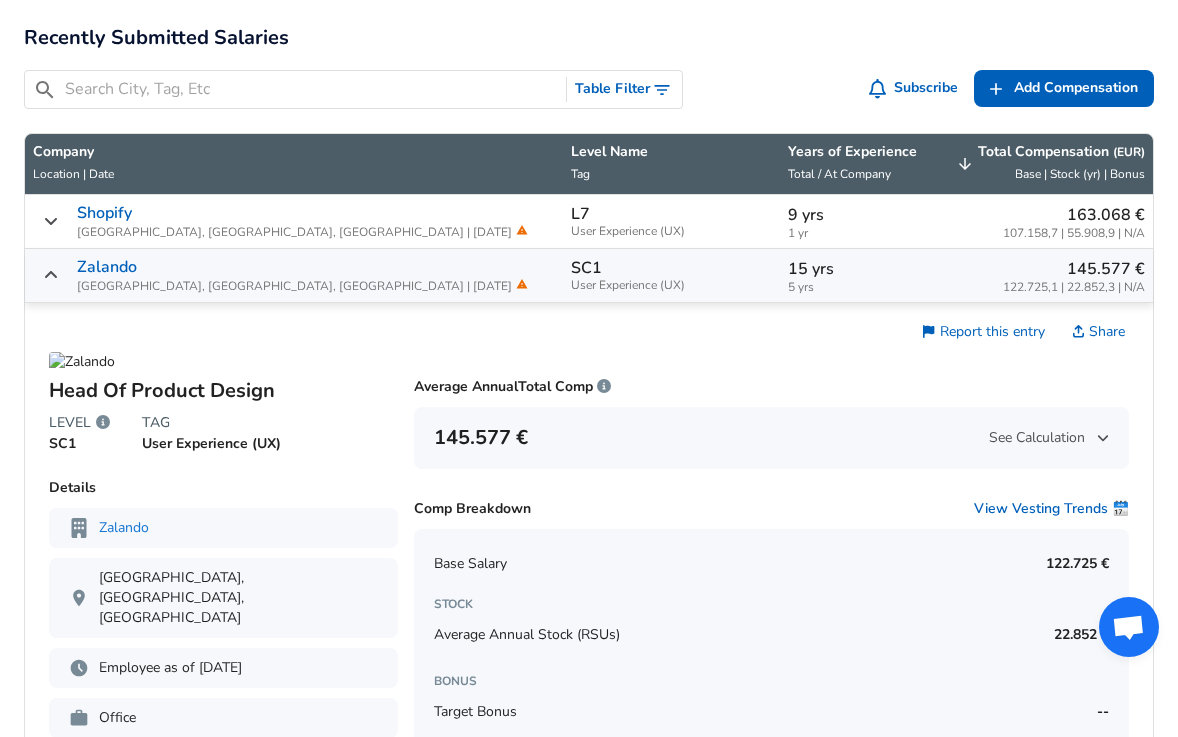 scroll, scrollTop: 958, scrollLeft: 0, axis: vertical 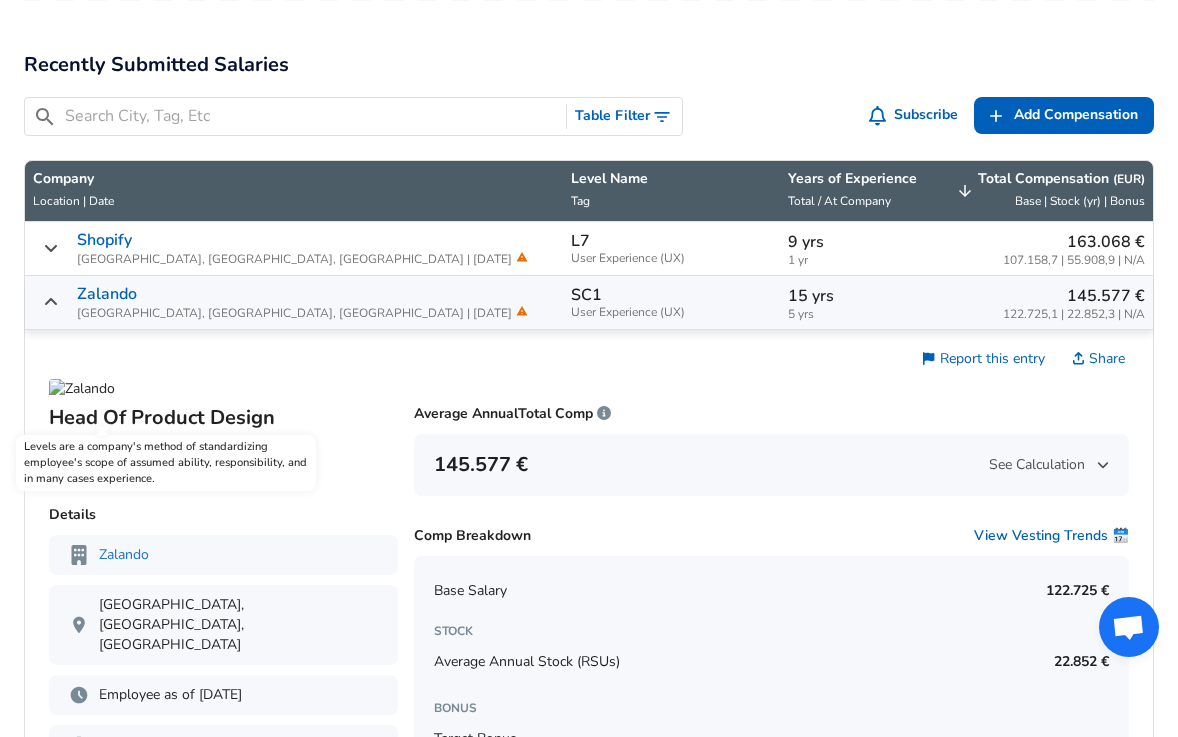 click 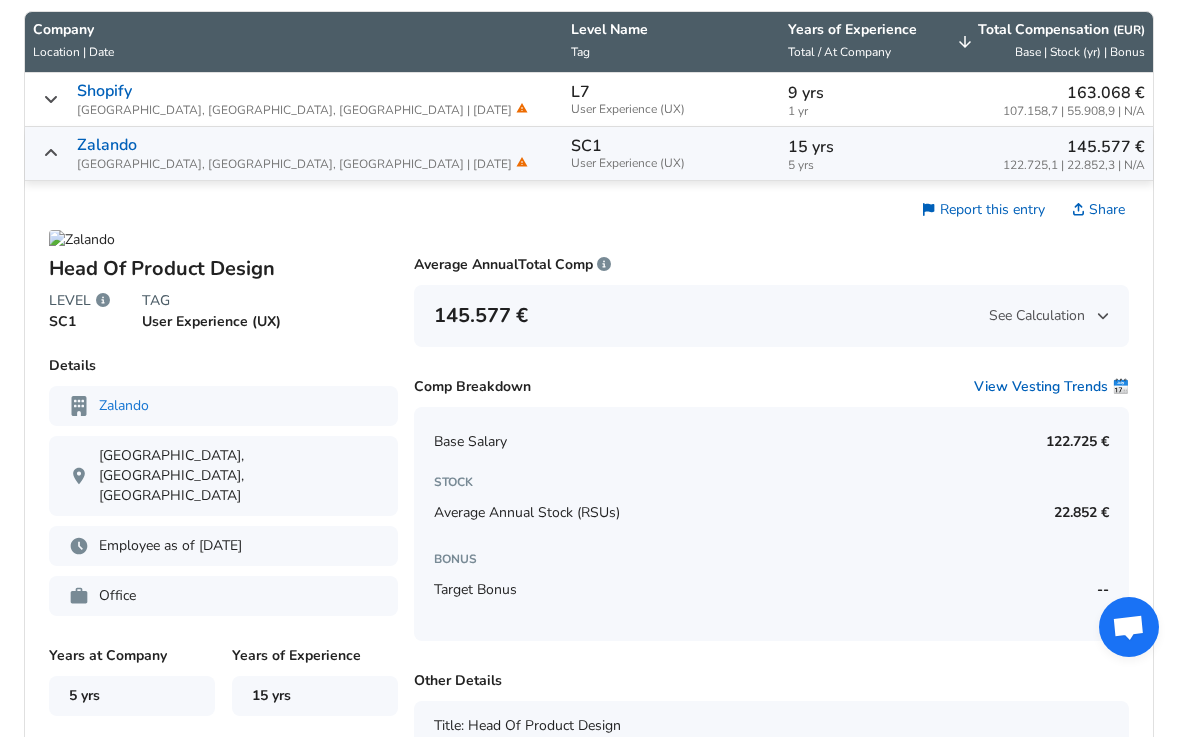 scroll, scrollTop: 1069, scrollLeft: 0, axis: vertical 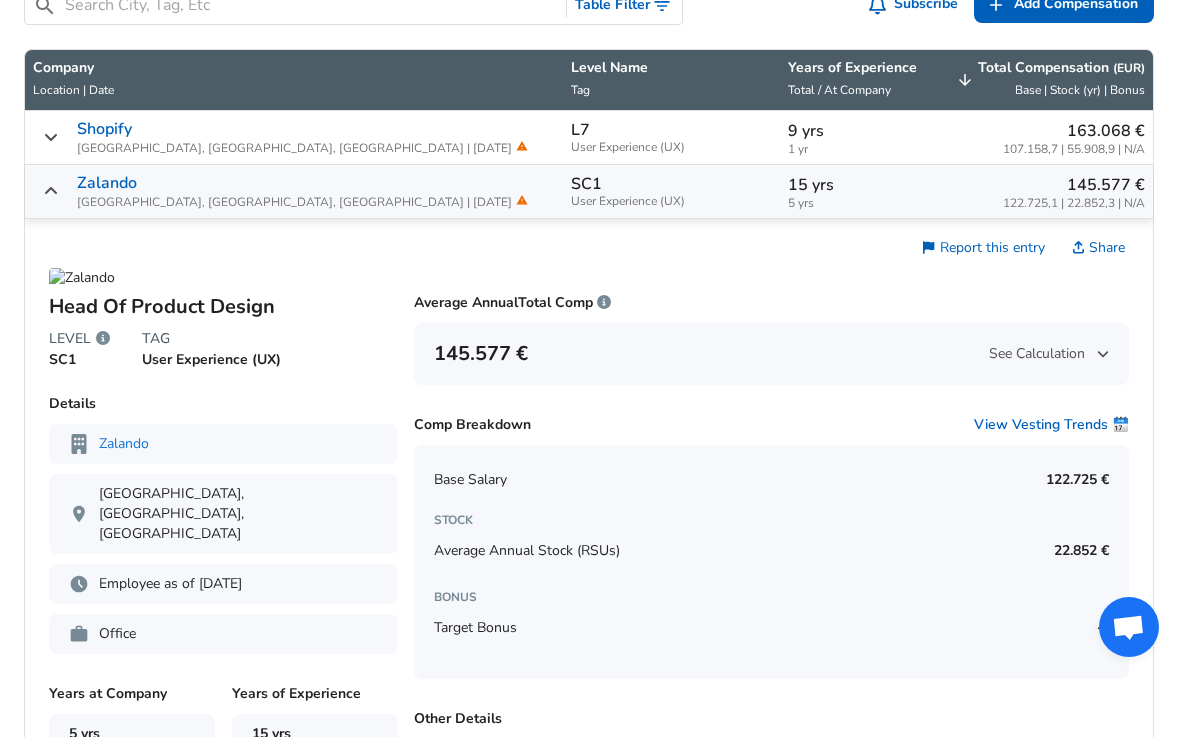 click 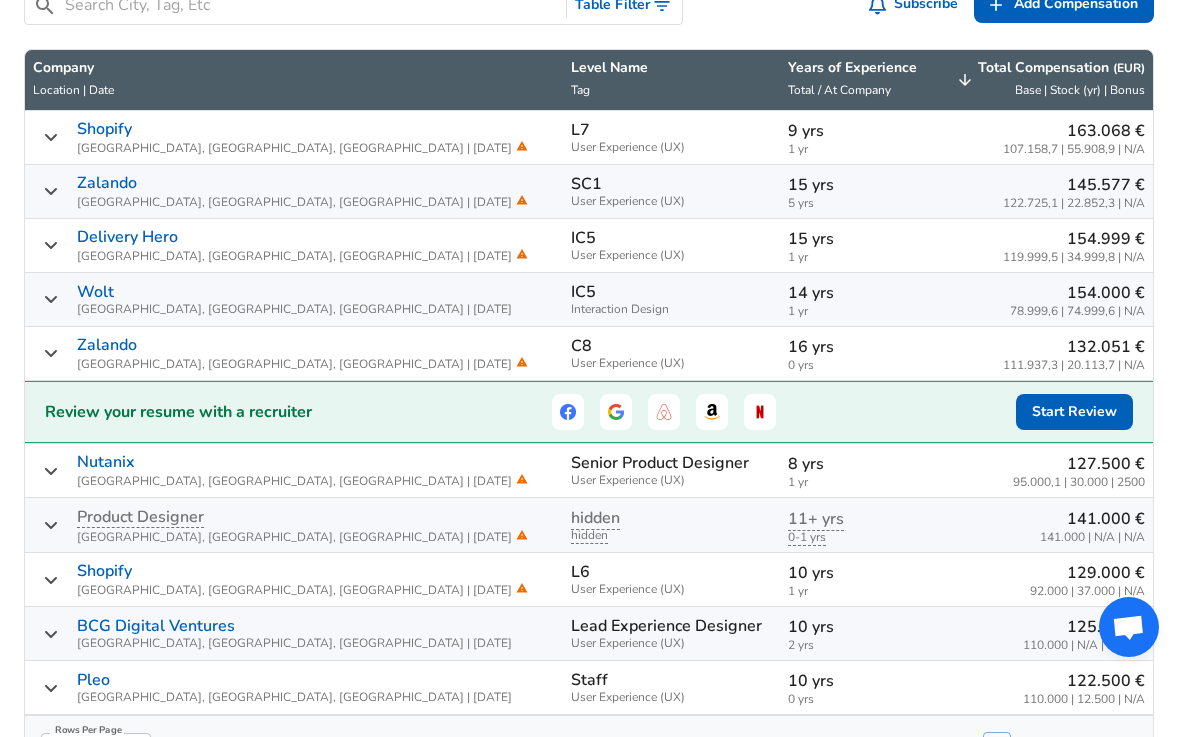 click 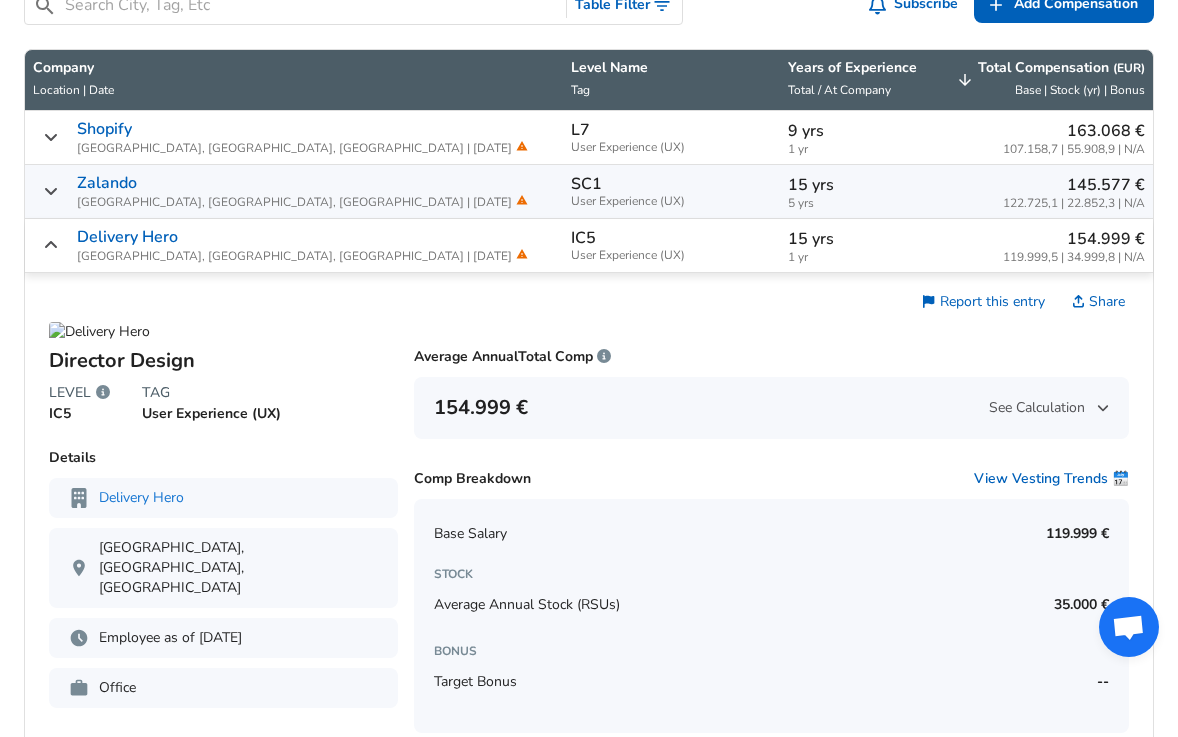 click 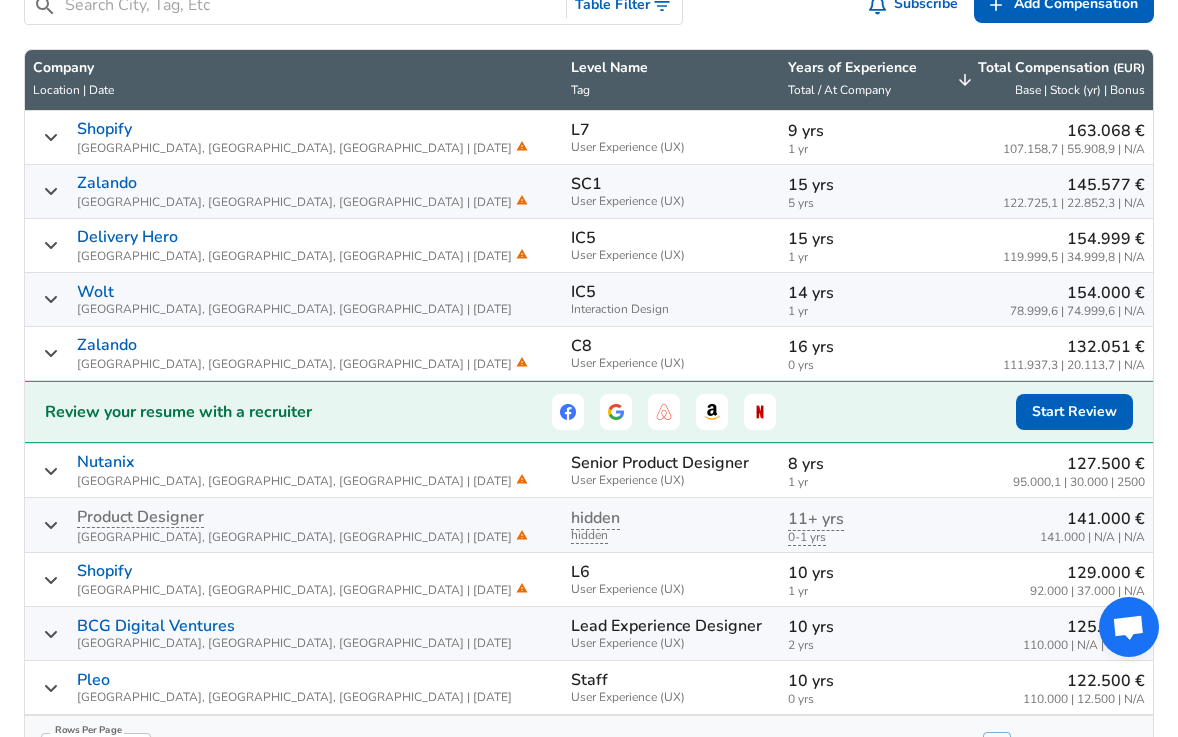 click on "Wolt   [GEOGRAPHIC_DATA], [GEOGRAPHIC_DATA], [GEOGRAPHIC_DATA]   |   [DATE]" at bounding box center (294, 299) 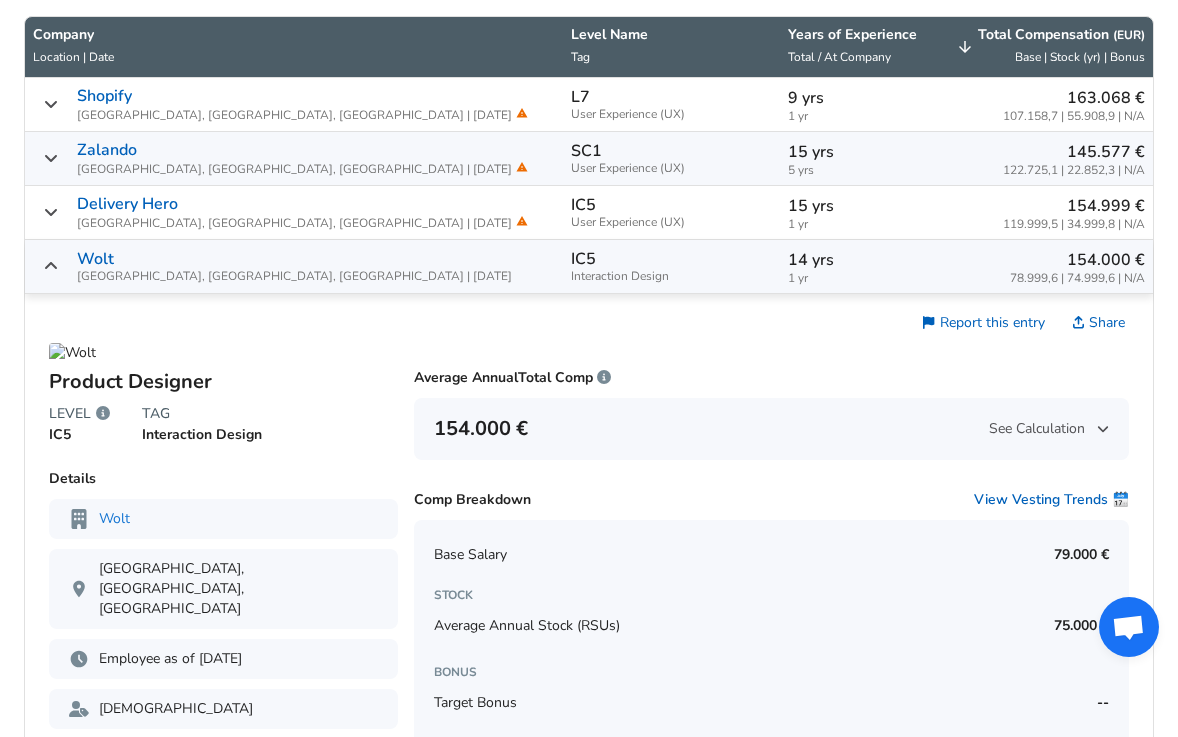 scroll, scrollTop: 1067, scrollLeft: 0, axis: vertical 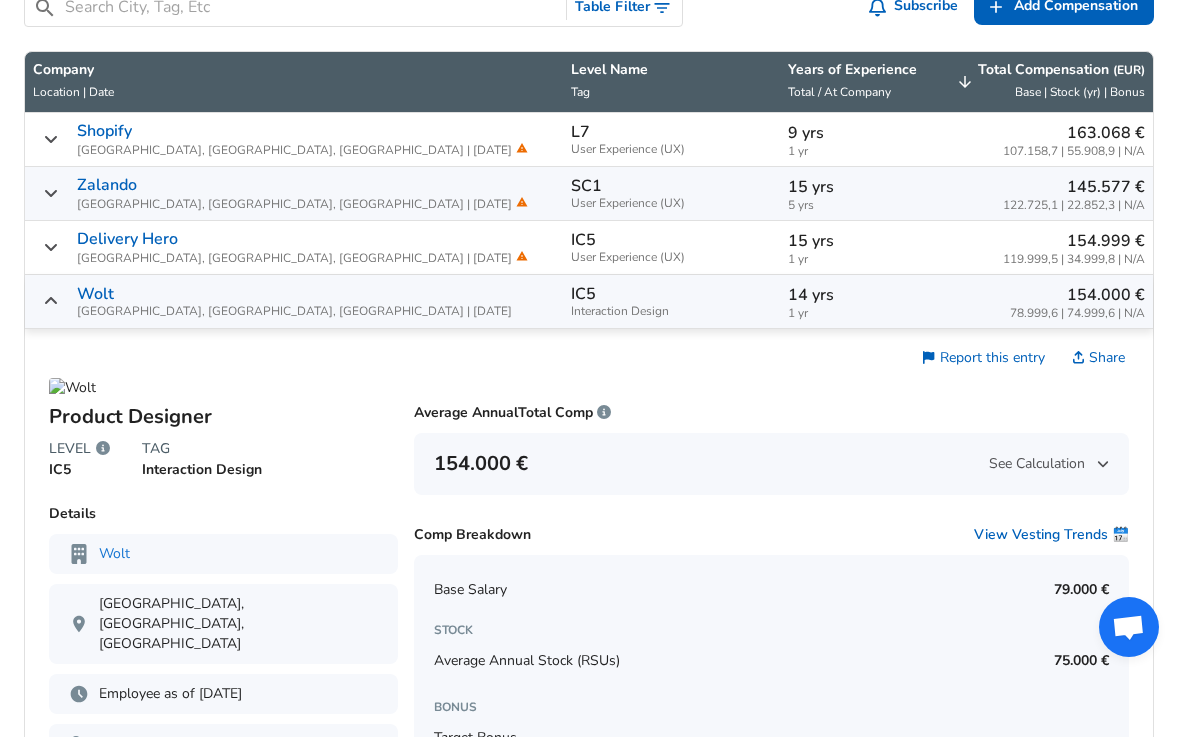 click on "Wolt   [GEOGRAPHIC_DATA], [GEOGRAPHIC_DATA], [GEOGRAPHIC_DATA]   |   [DATE]" at bounding box center (294, 301) 